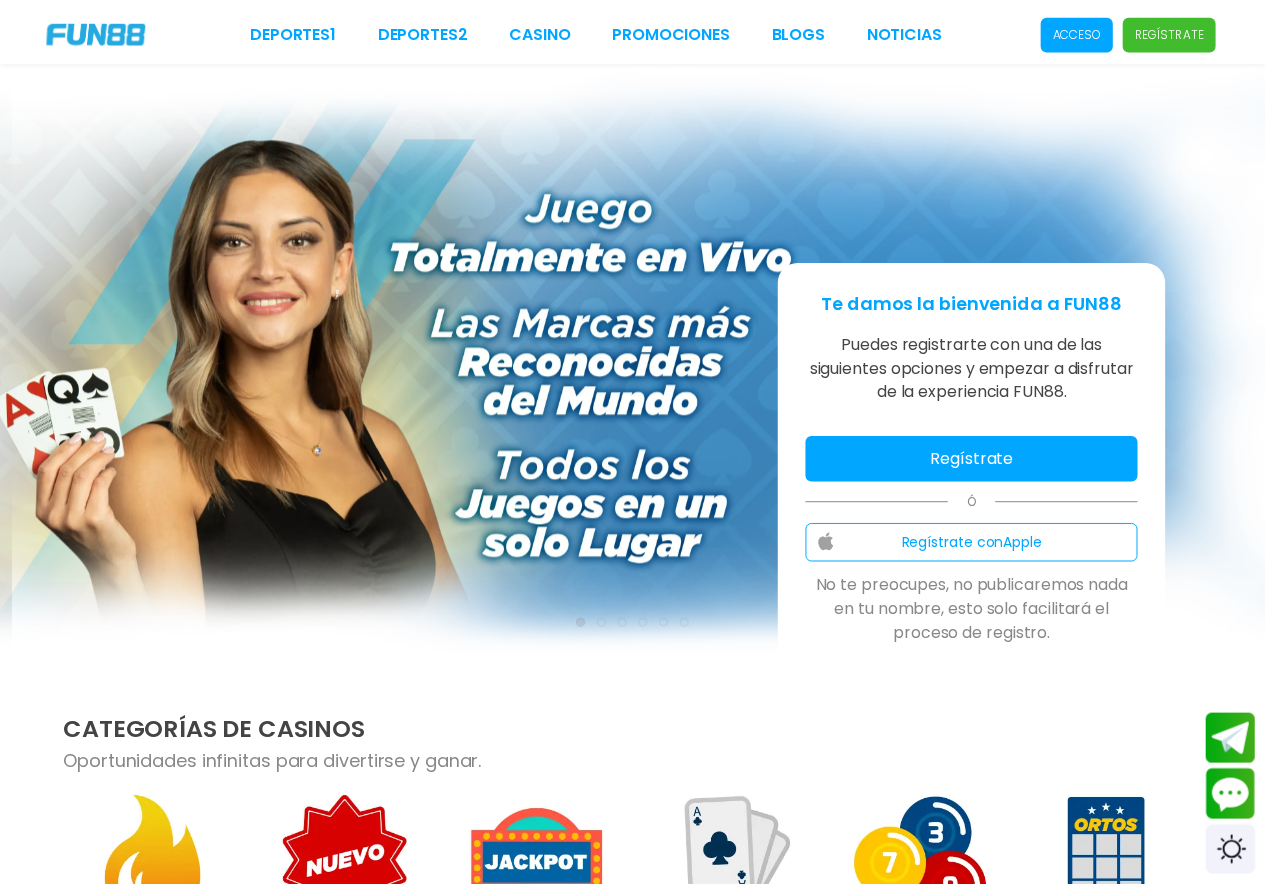 scroll, scrollTop: 0, scrollLeft: 0, axis: both 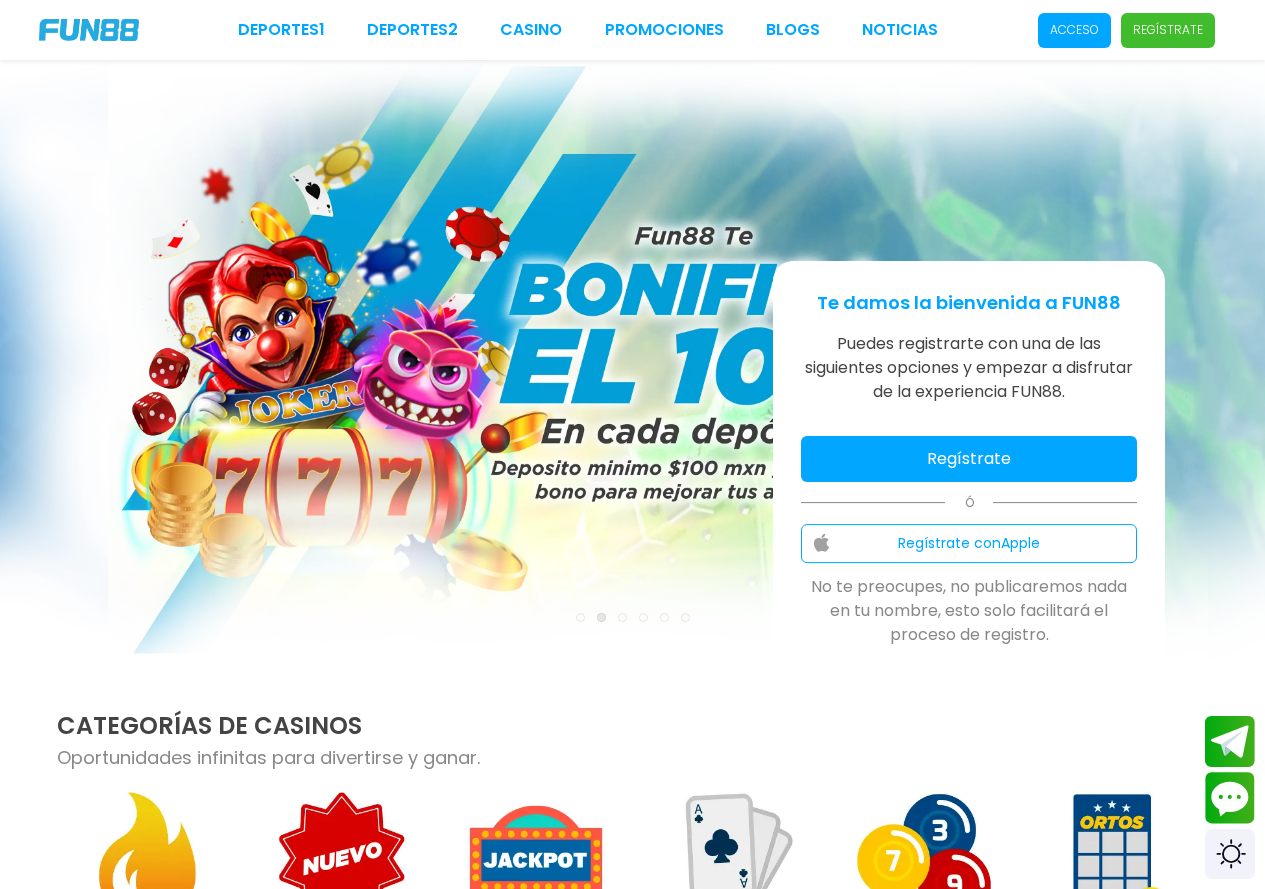 click on "Regístrate" at bounding box center [969, 459] 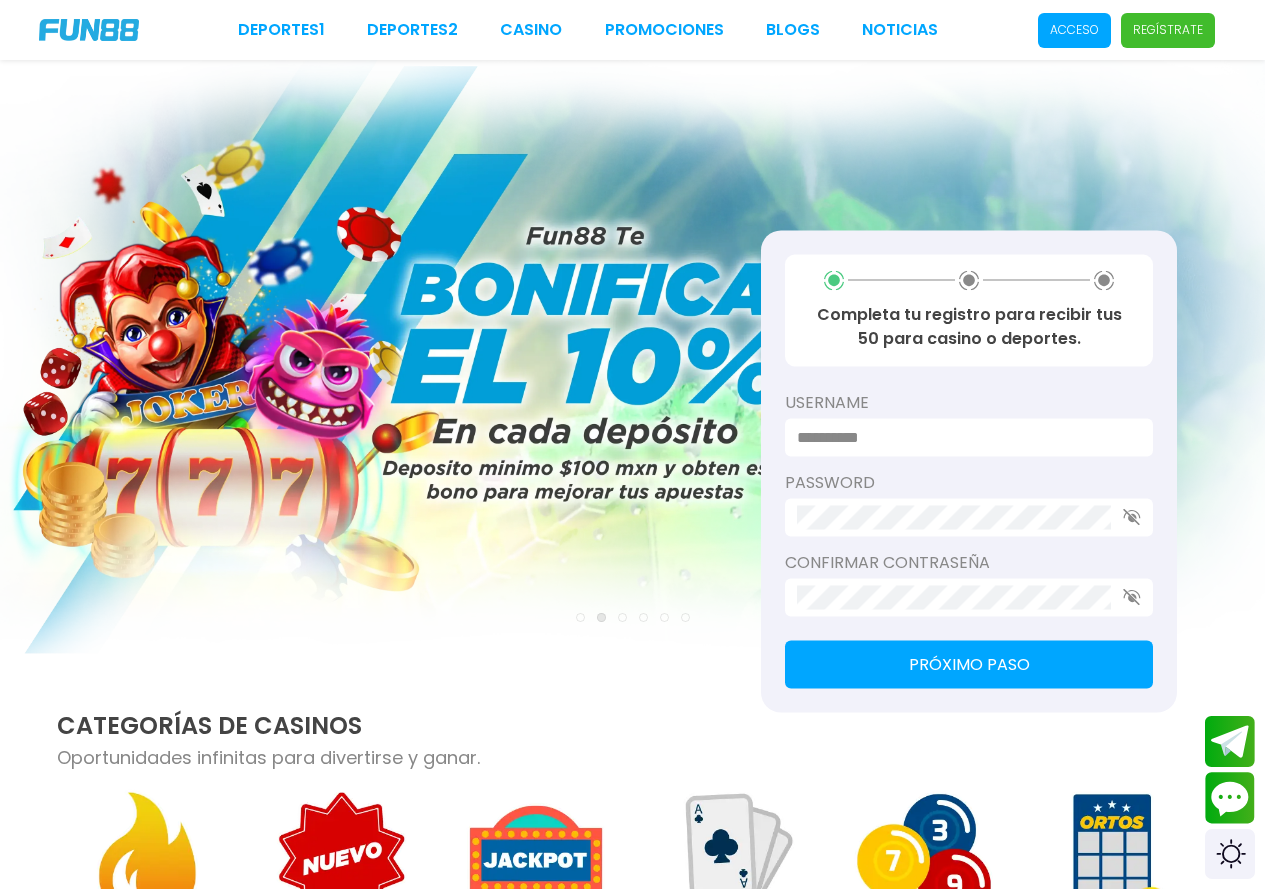 click at bounding box center (963, 437) 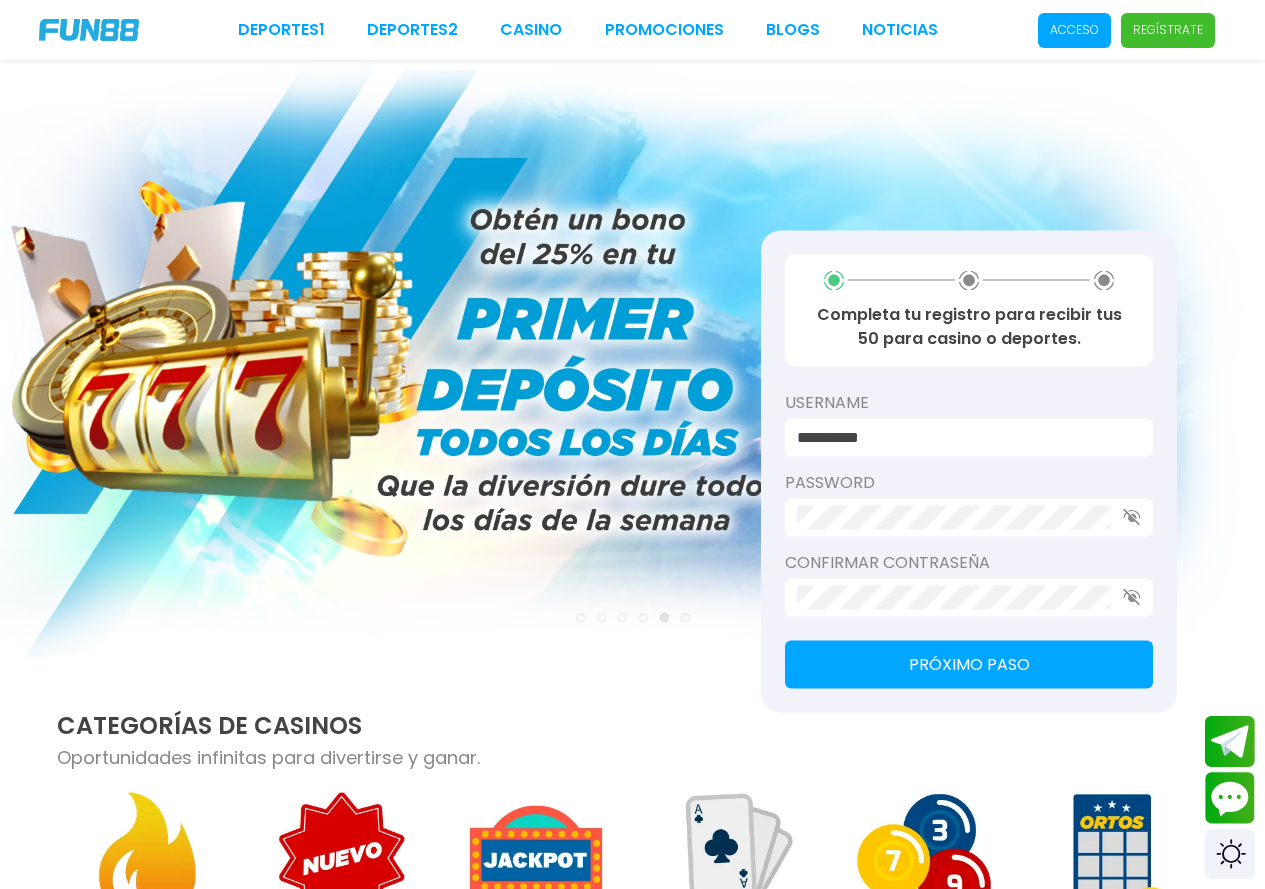 type on "**********" 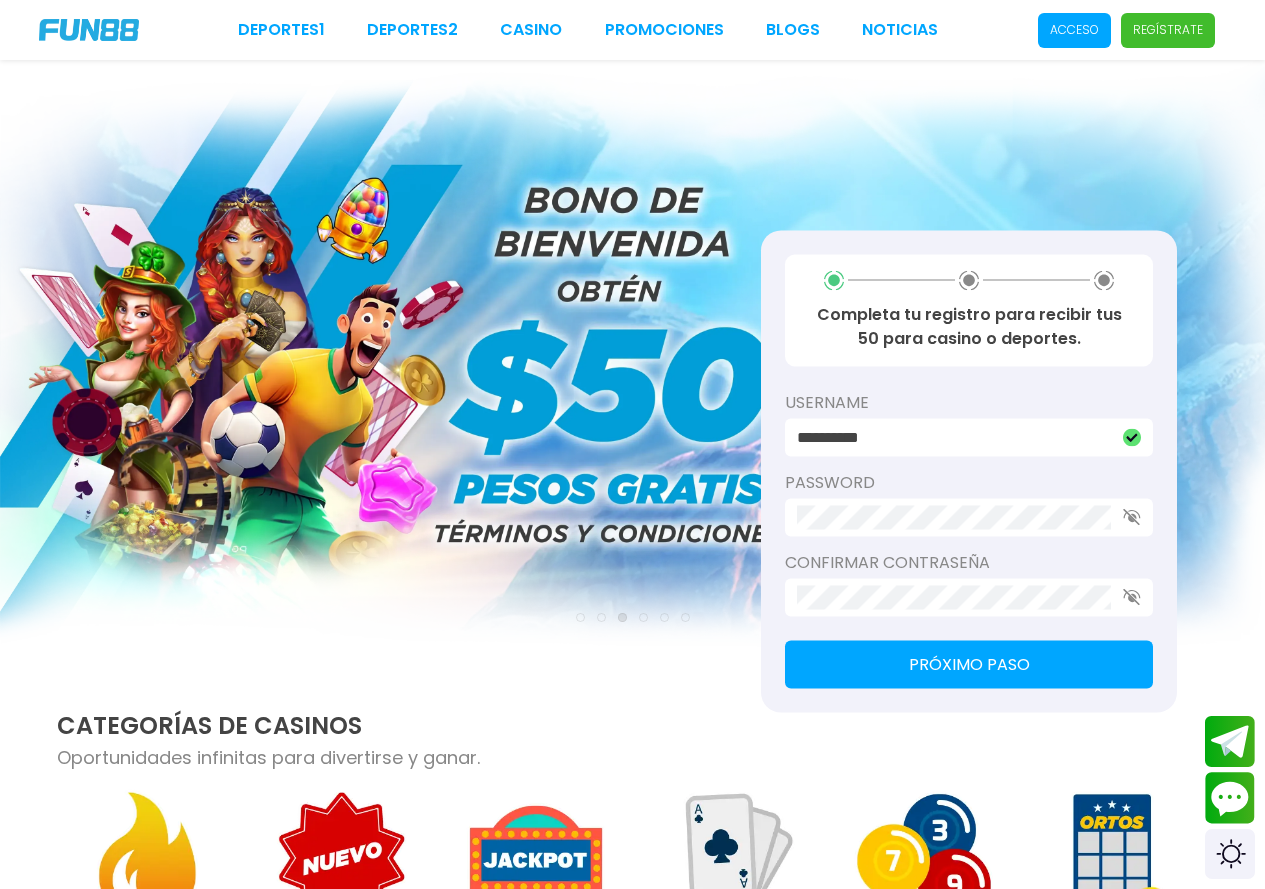 click on "Próximo paso" at bounding box center (969, 664) 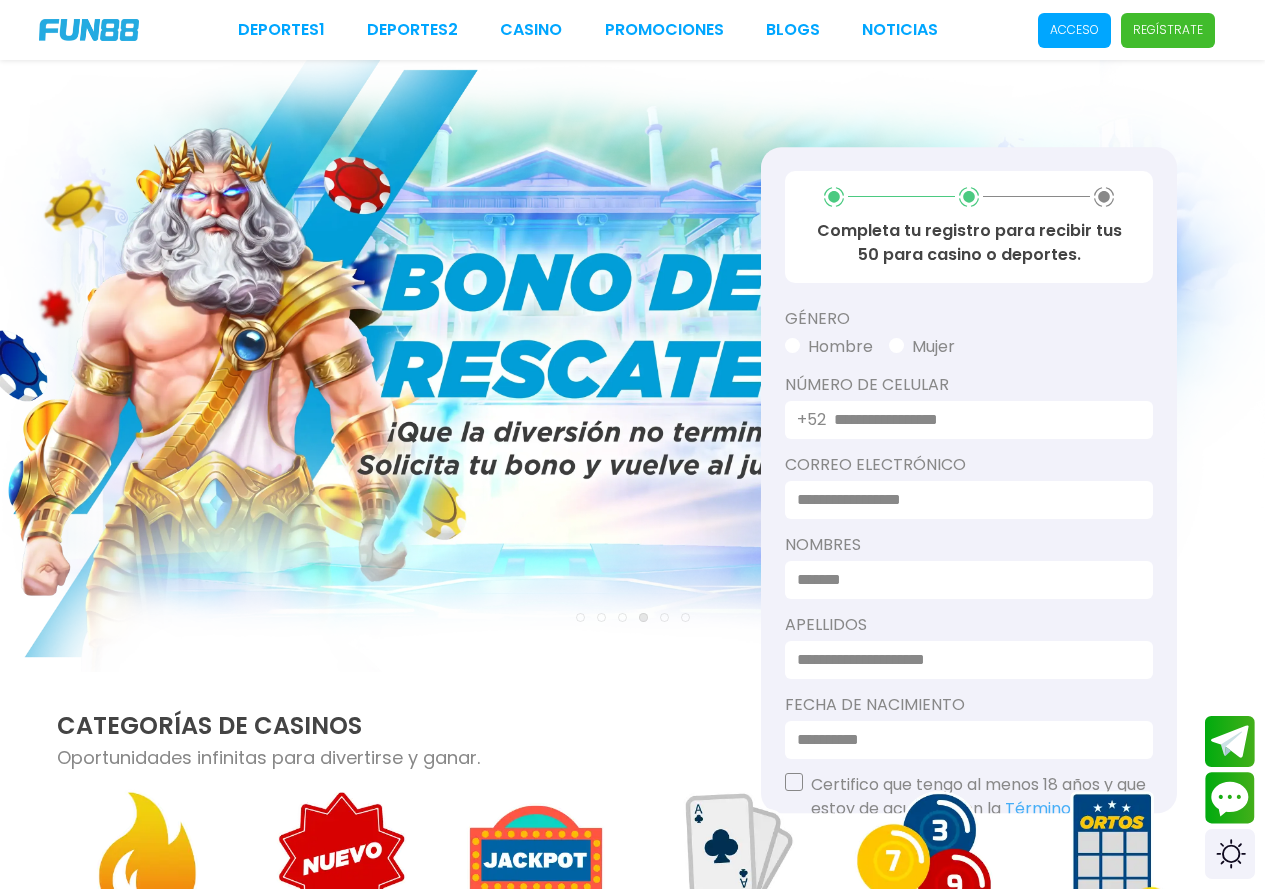 click on "Completa tu registro para recibir tus 50 para casino o deportes. Género Hombre Mujer Número De Celular +52 [PHONE] Correo electrónico [EMAIL] Nombres [FIRST] [LAST] Fecha de Nacimiento [DATE] Certifico que tengo al menos 18 años y que estoy de acuerdo con la Términos y condiciones Finalizar registro" at bounding box center [969, 480] 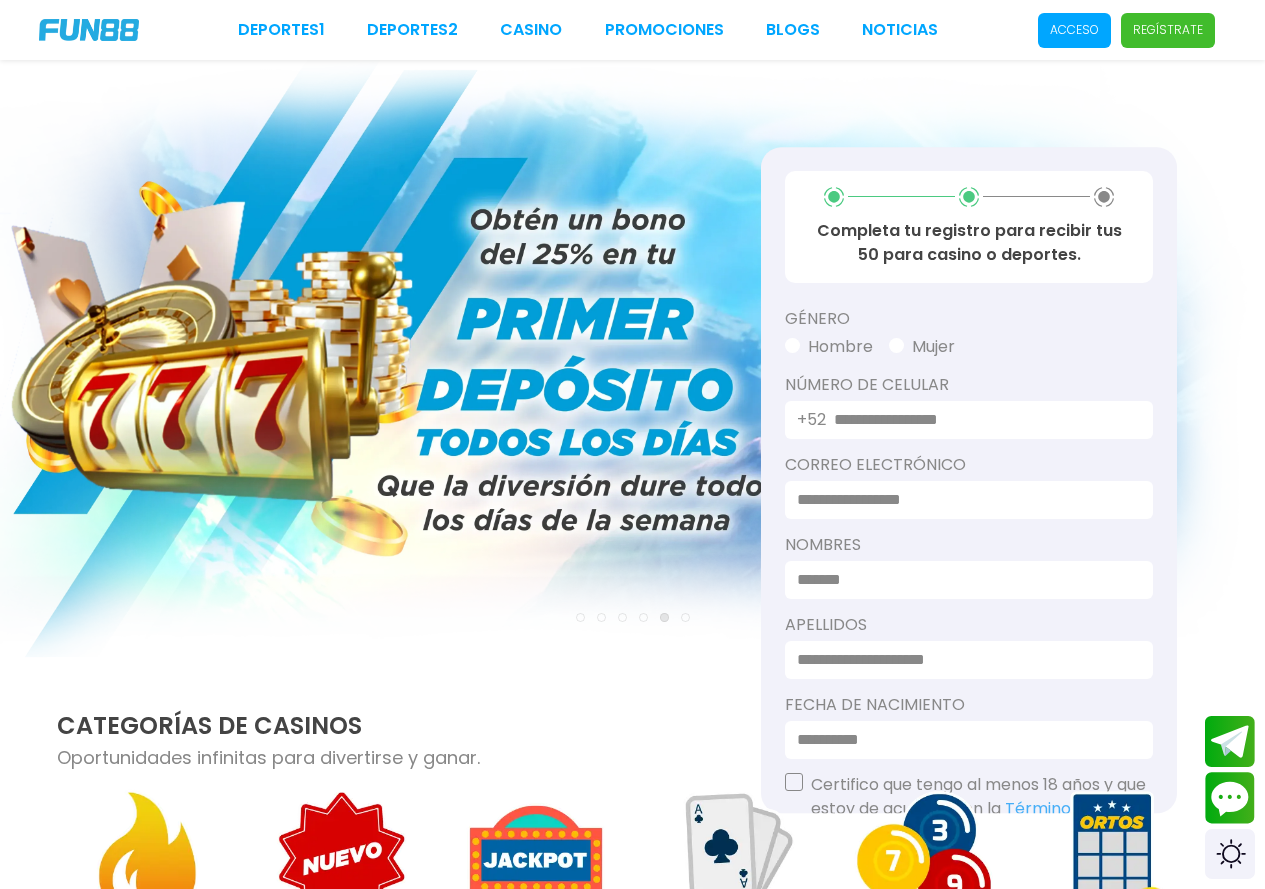click on "Mujer" at bounding box center (922, 347) 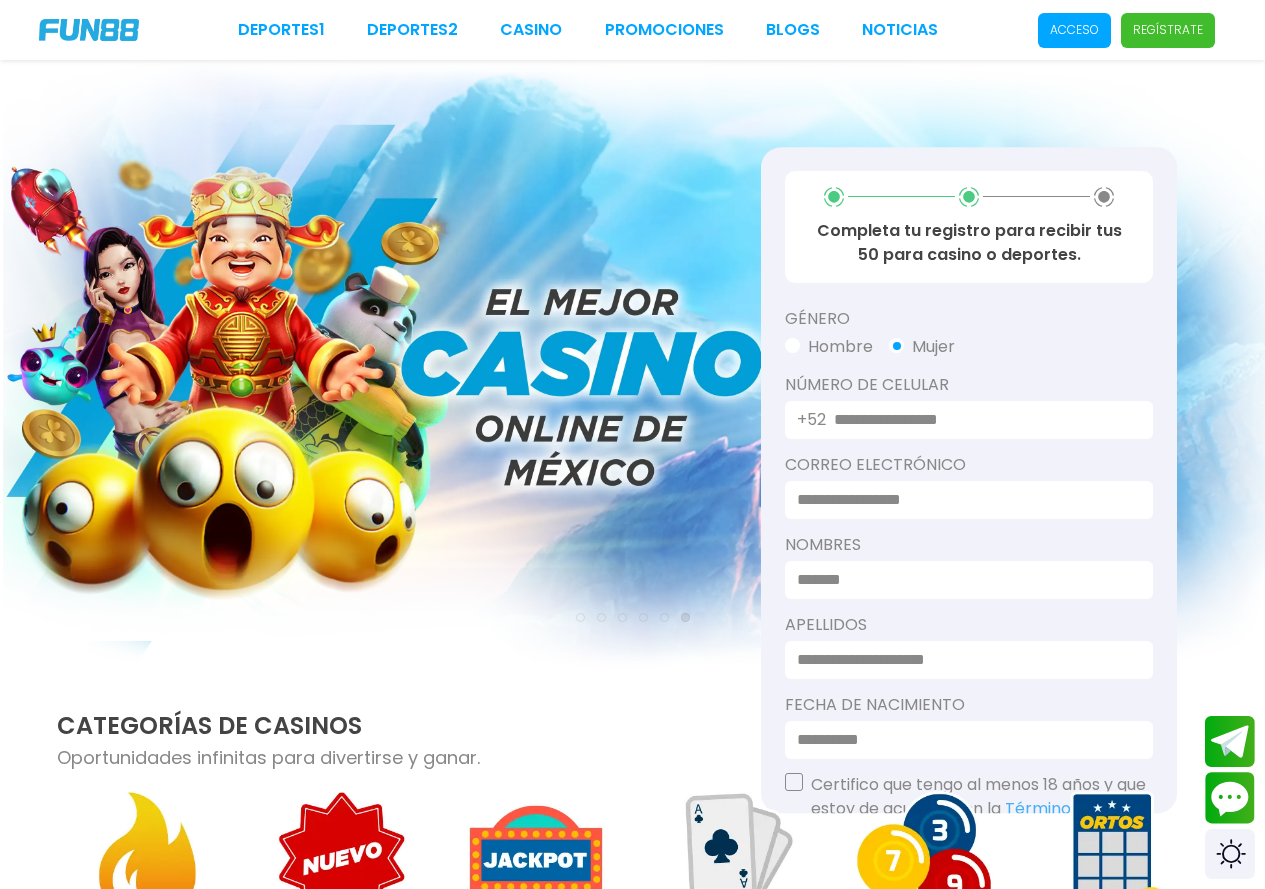 click at bounding box center [981, 420] 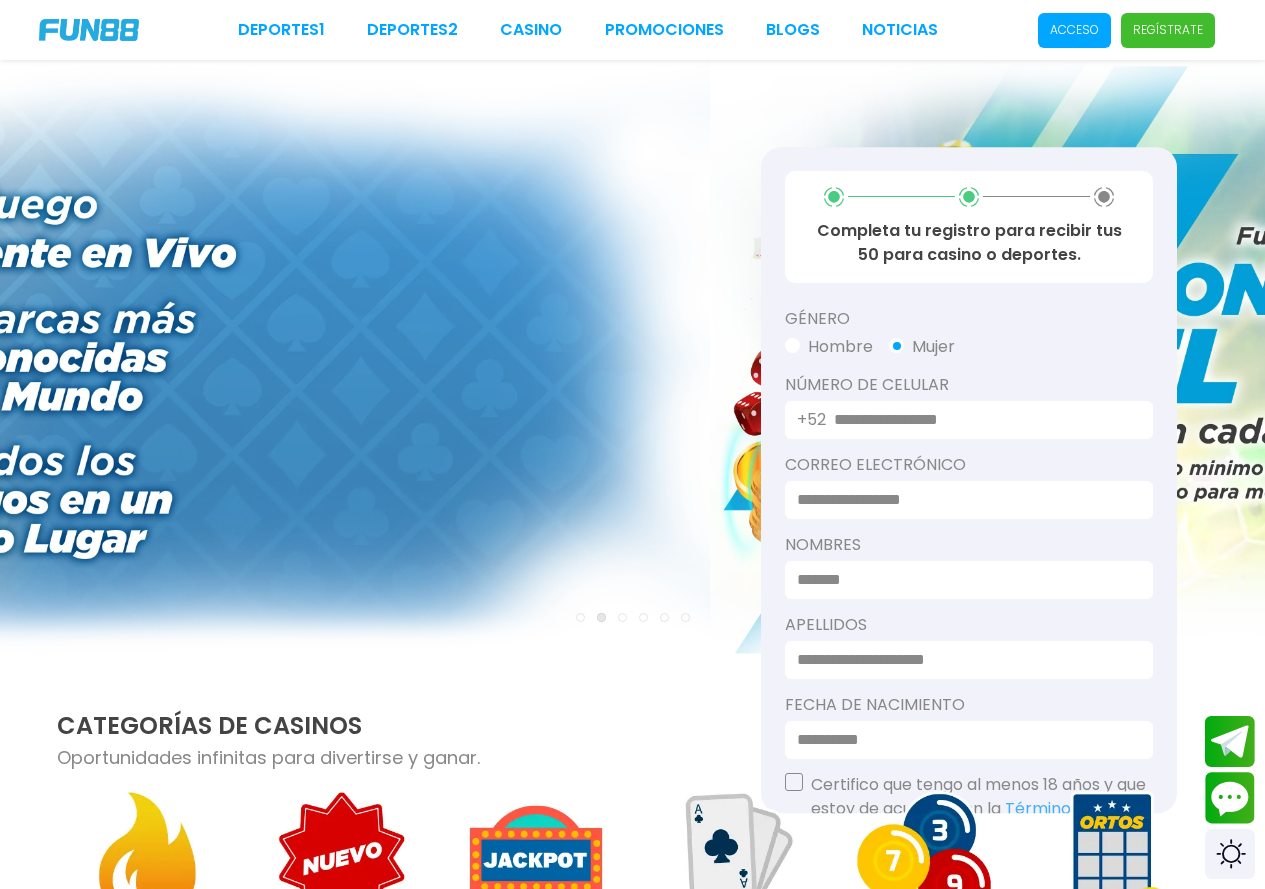 type on "**********" 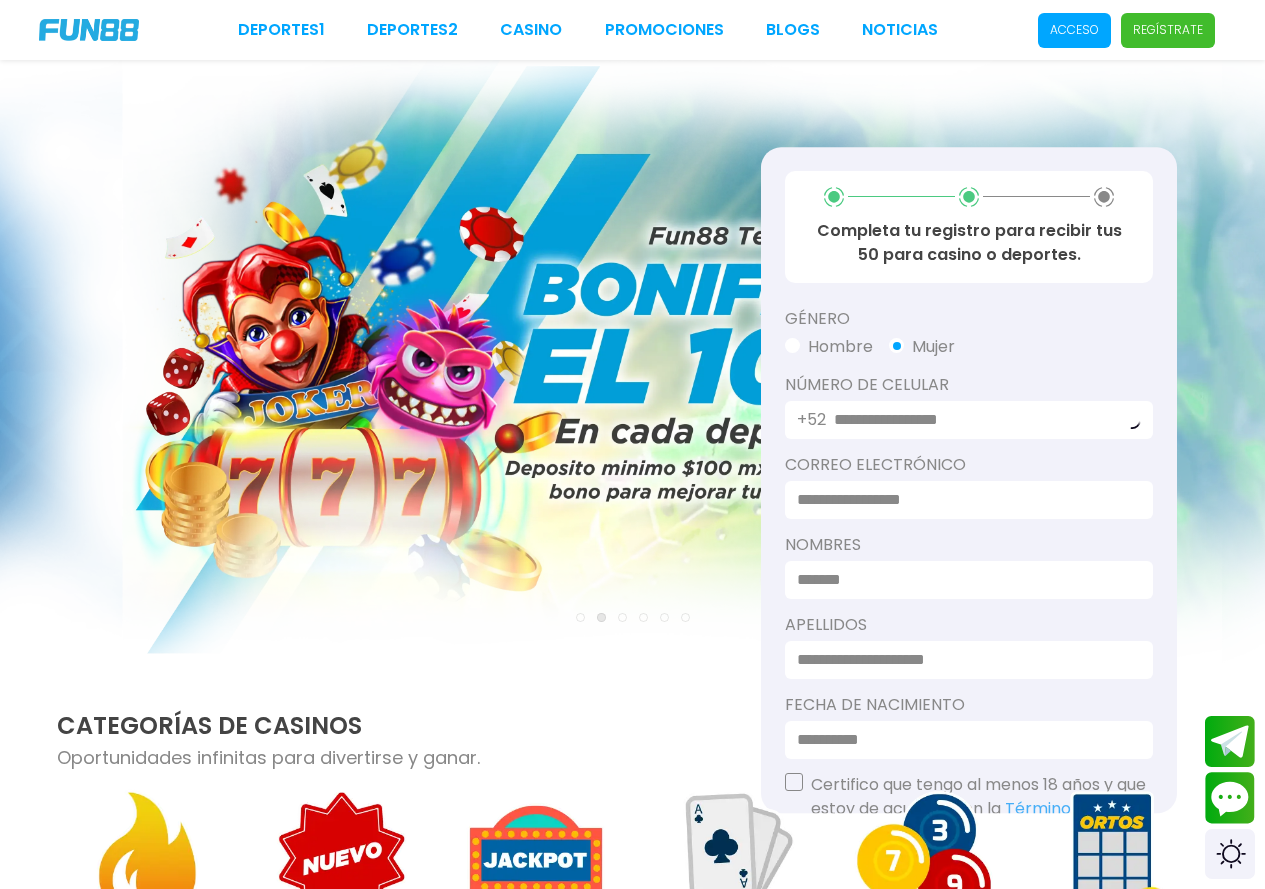 click at bounding box center (963, 500) 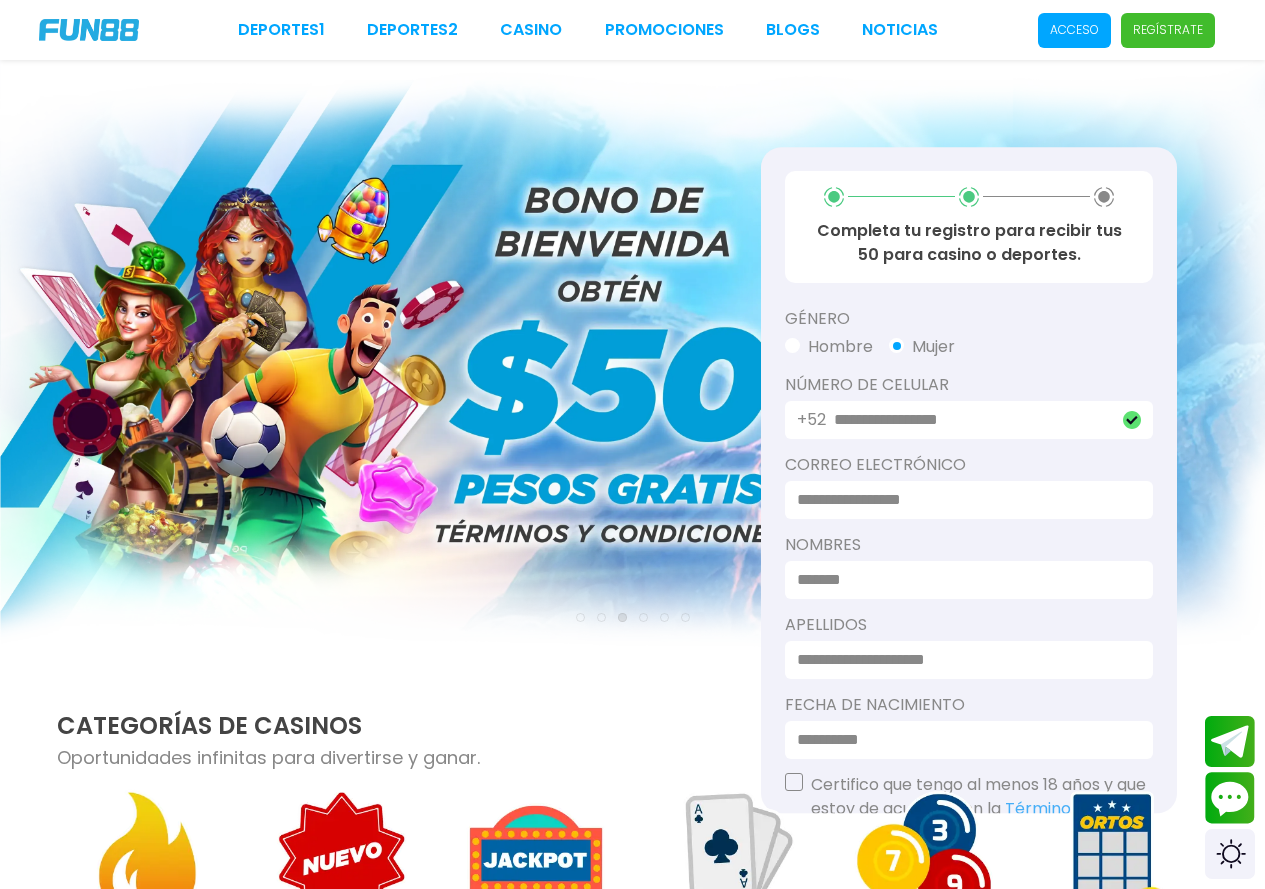 type on "**********" 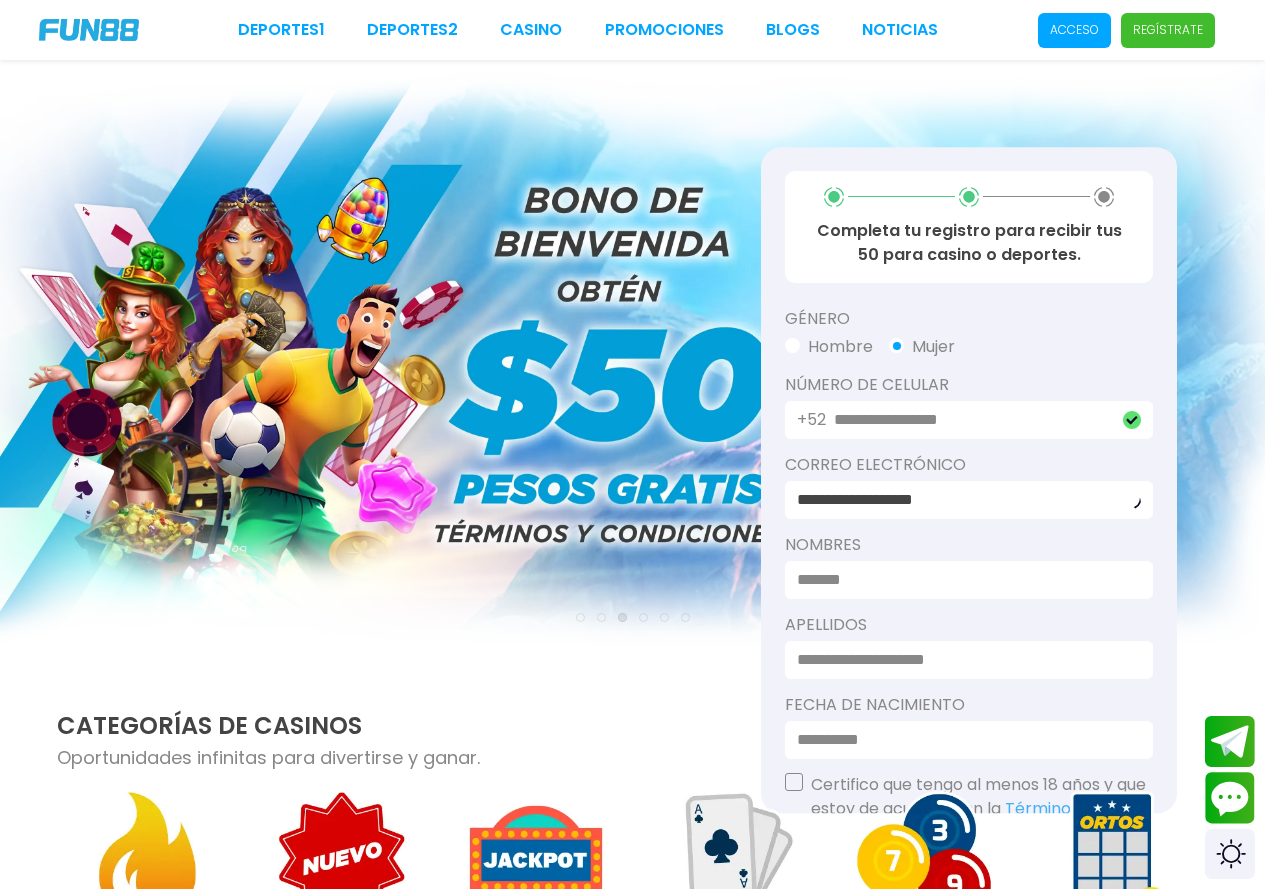 click at bounding box center [963, 580] 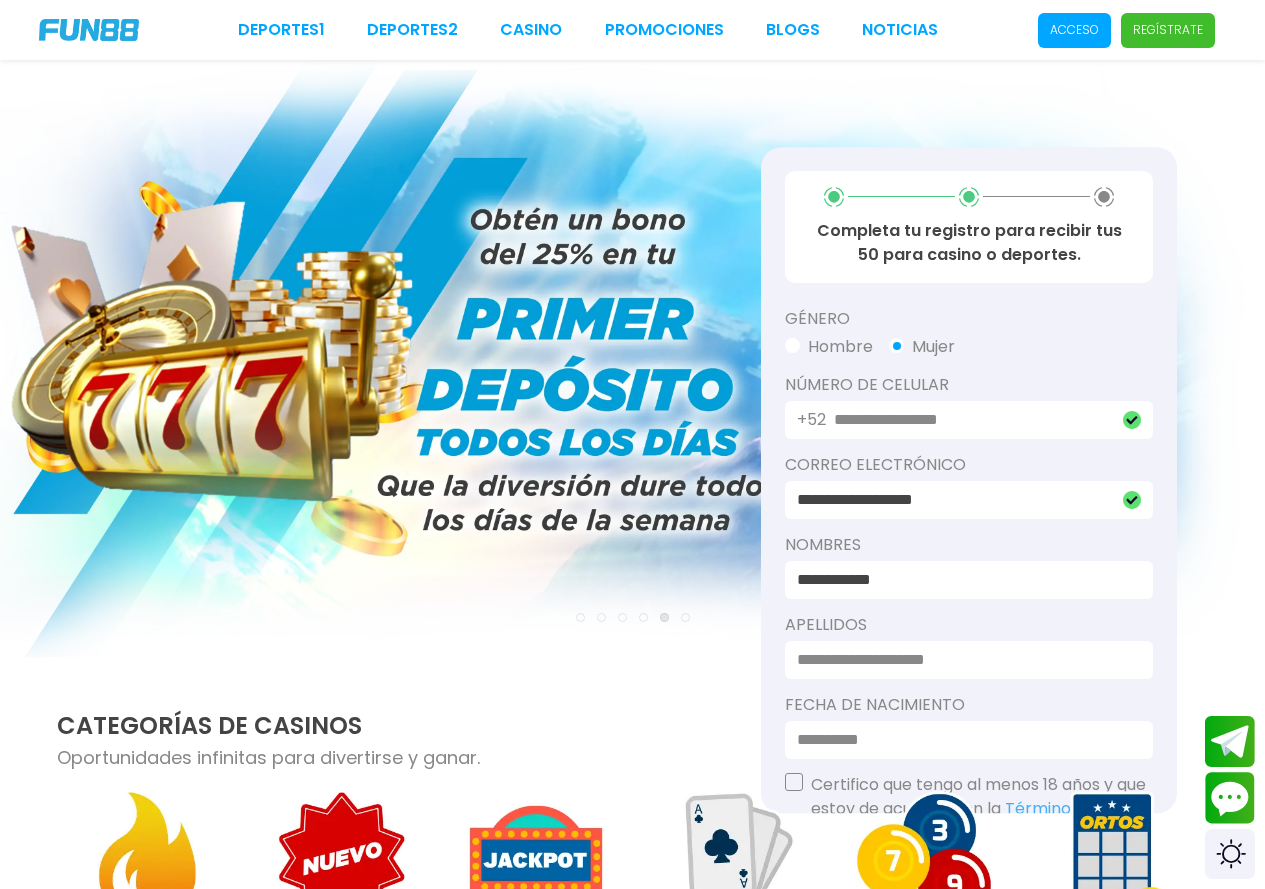 type on "**********" 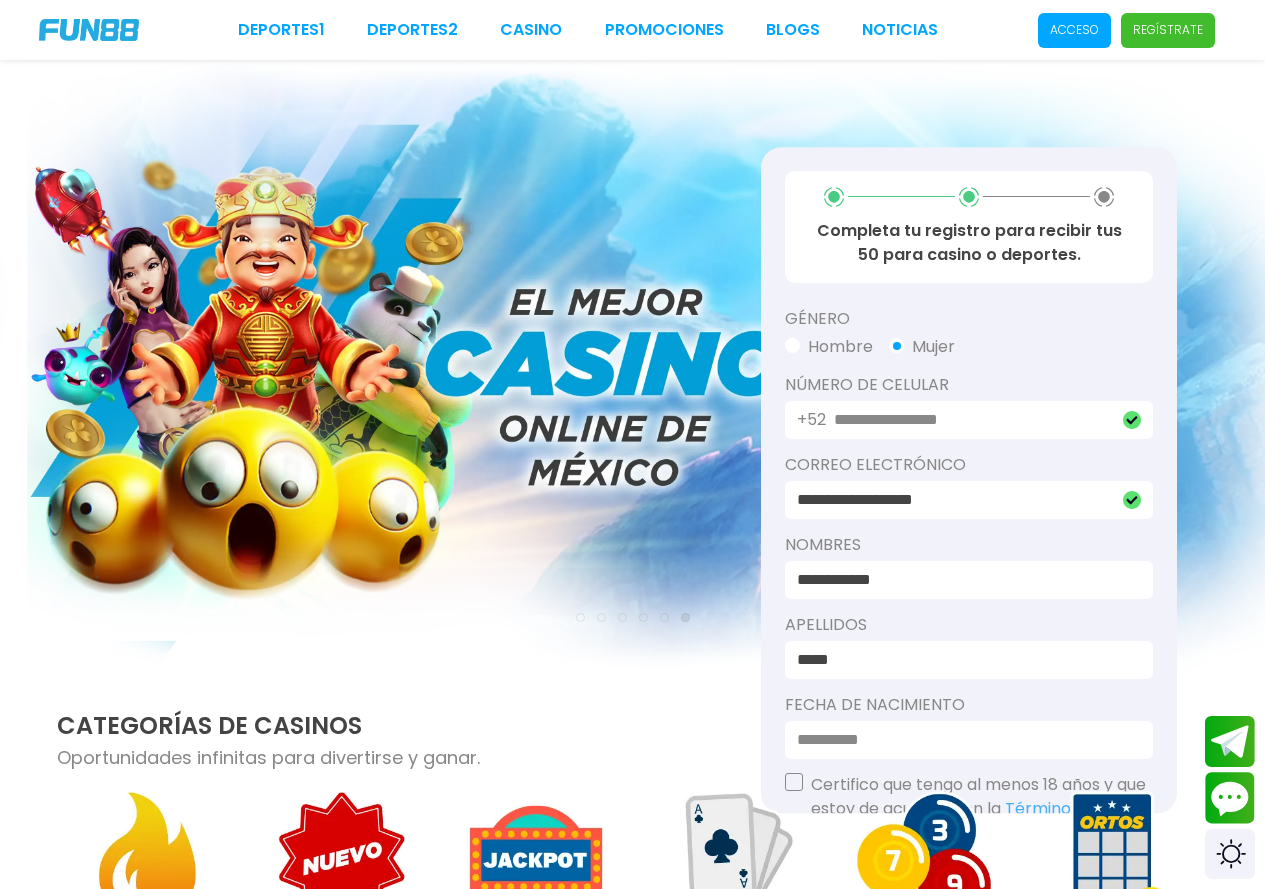 click on "*****" at bounding box center [963, 660] 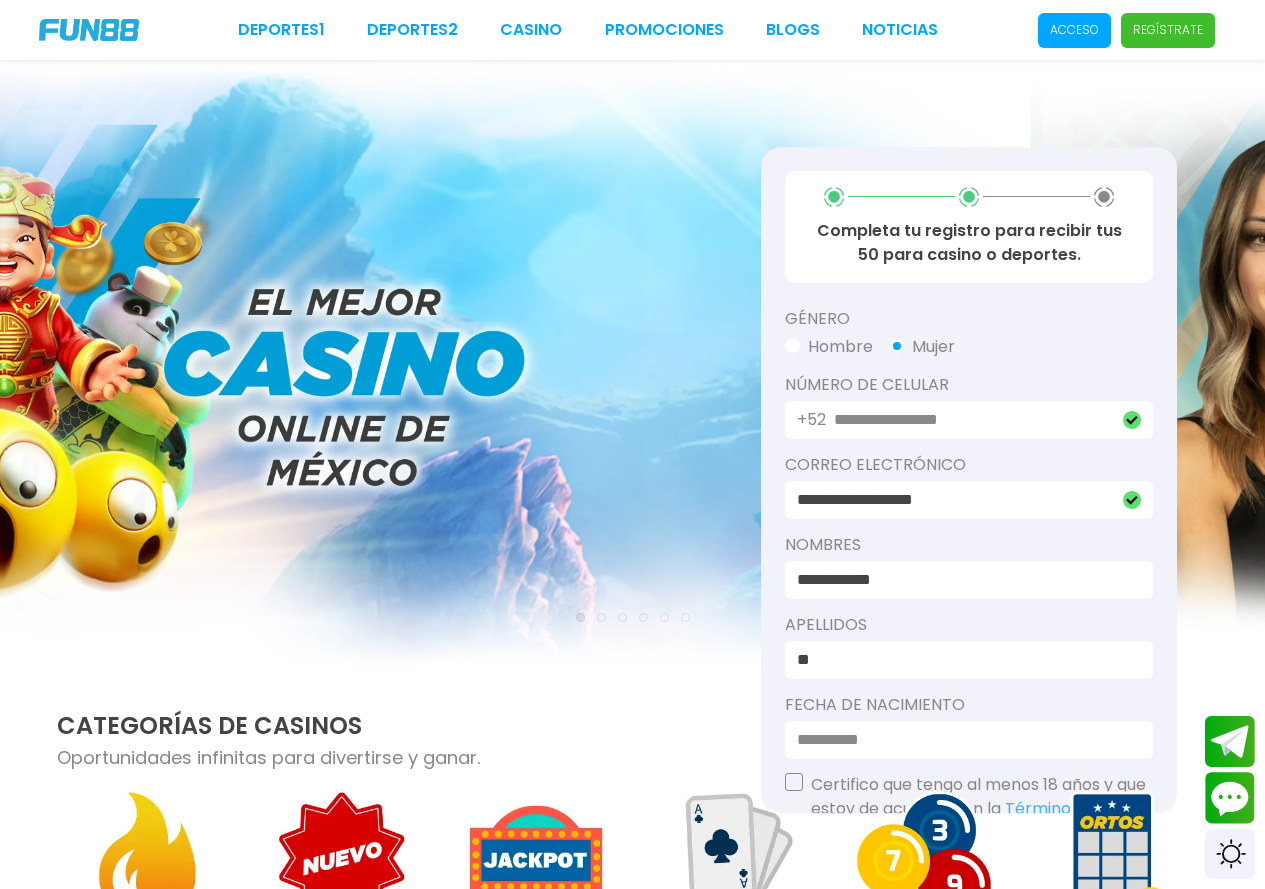 type on "*" 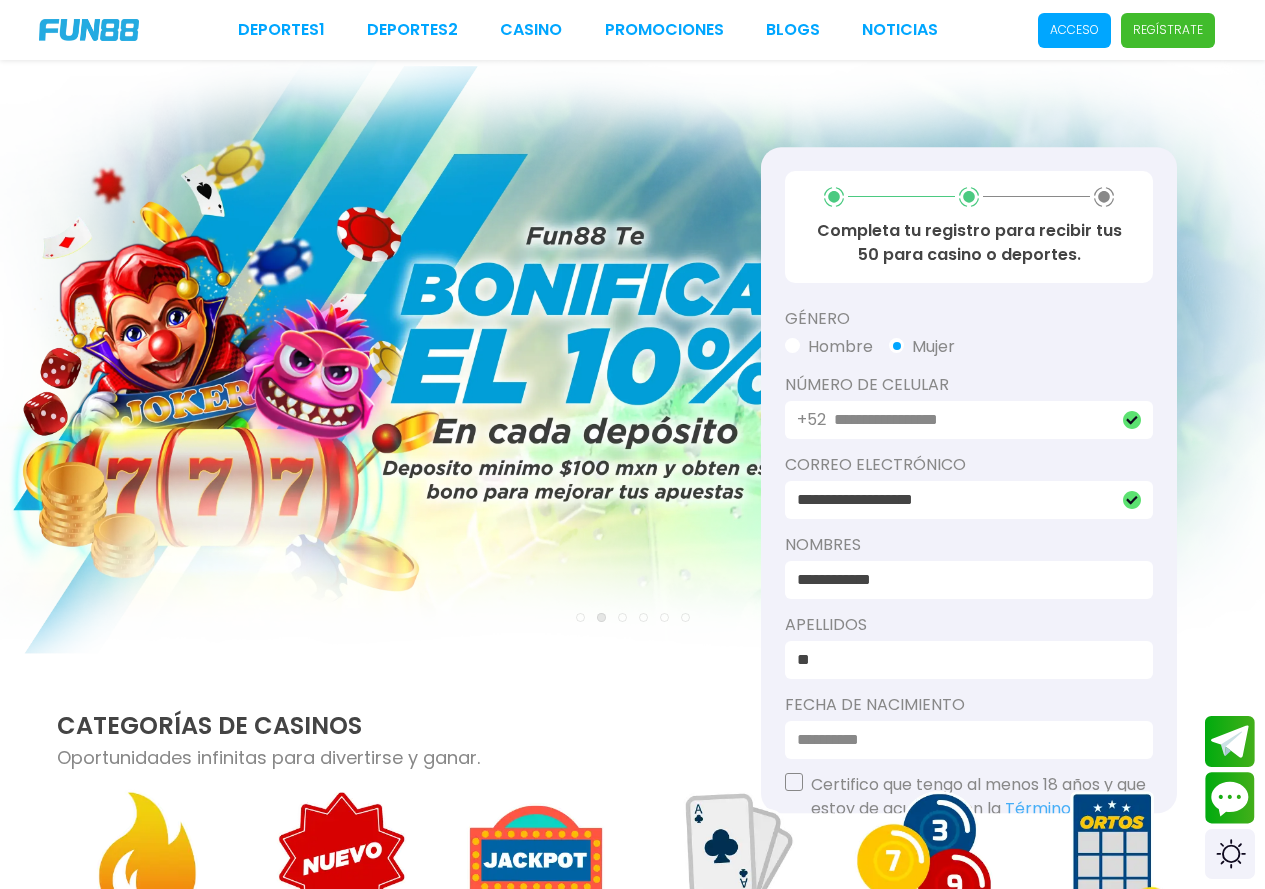 type on "*" 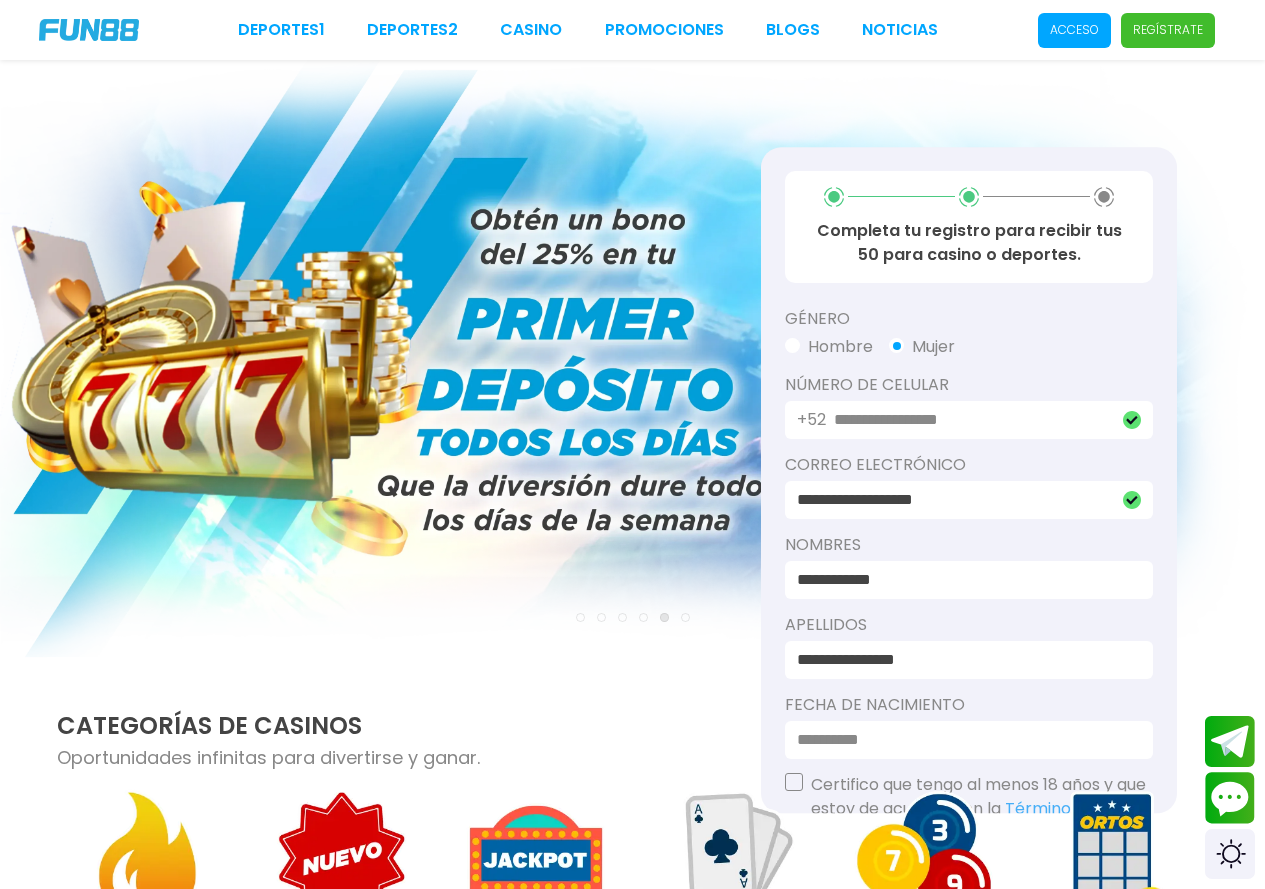 type on "**********" 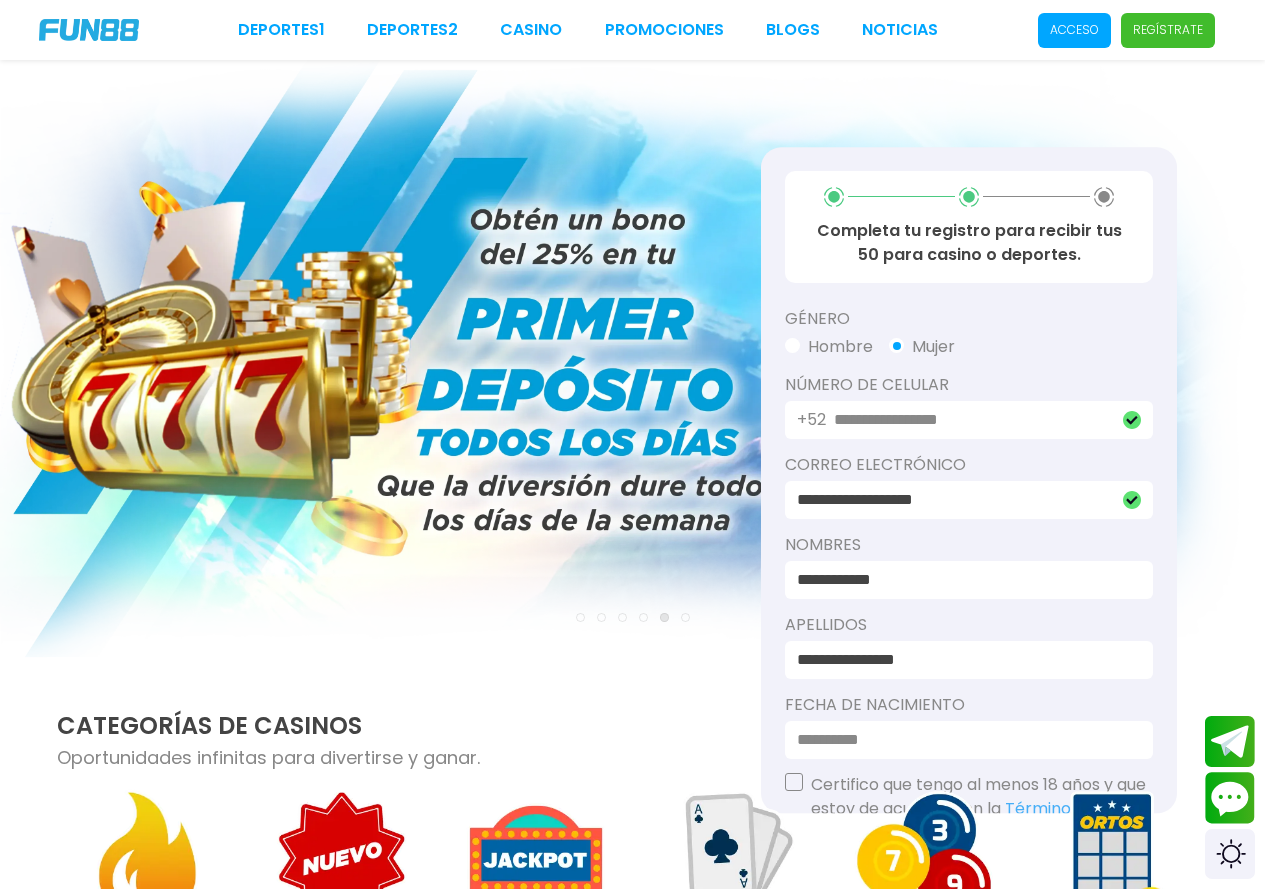 click at bounding box center (963, 740) 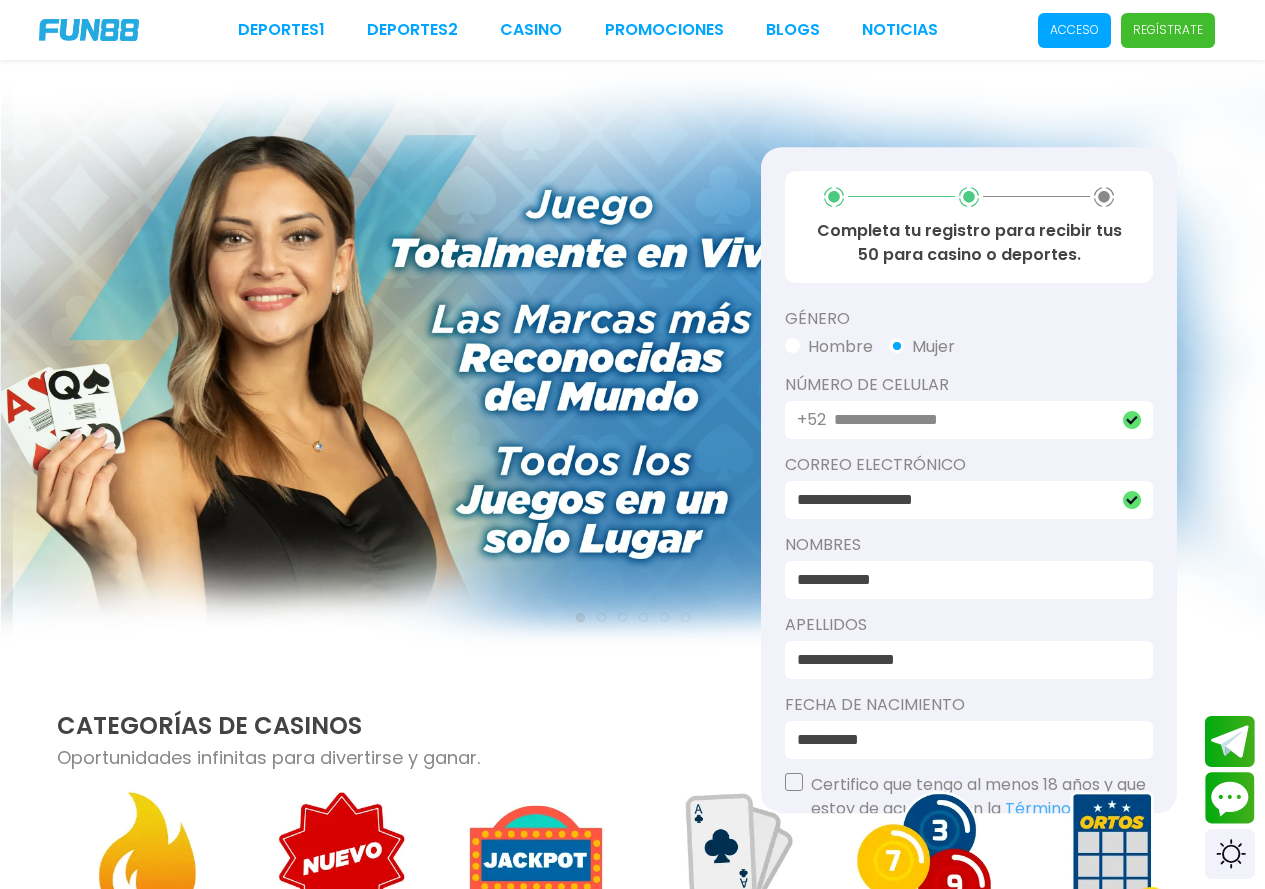 type on "**********" 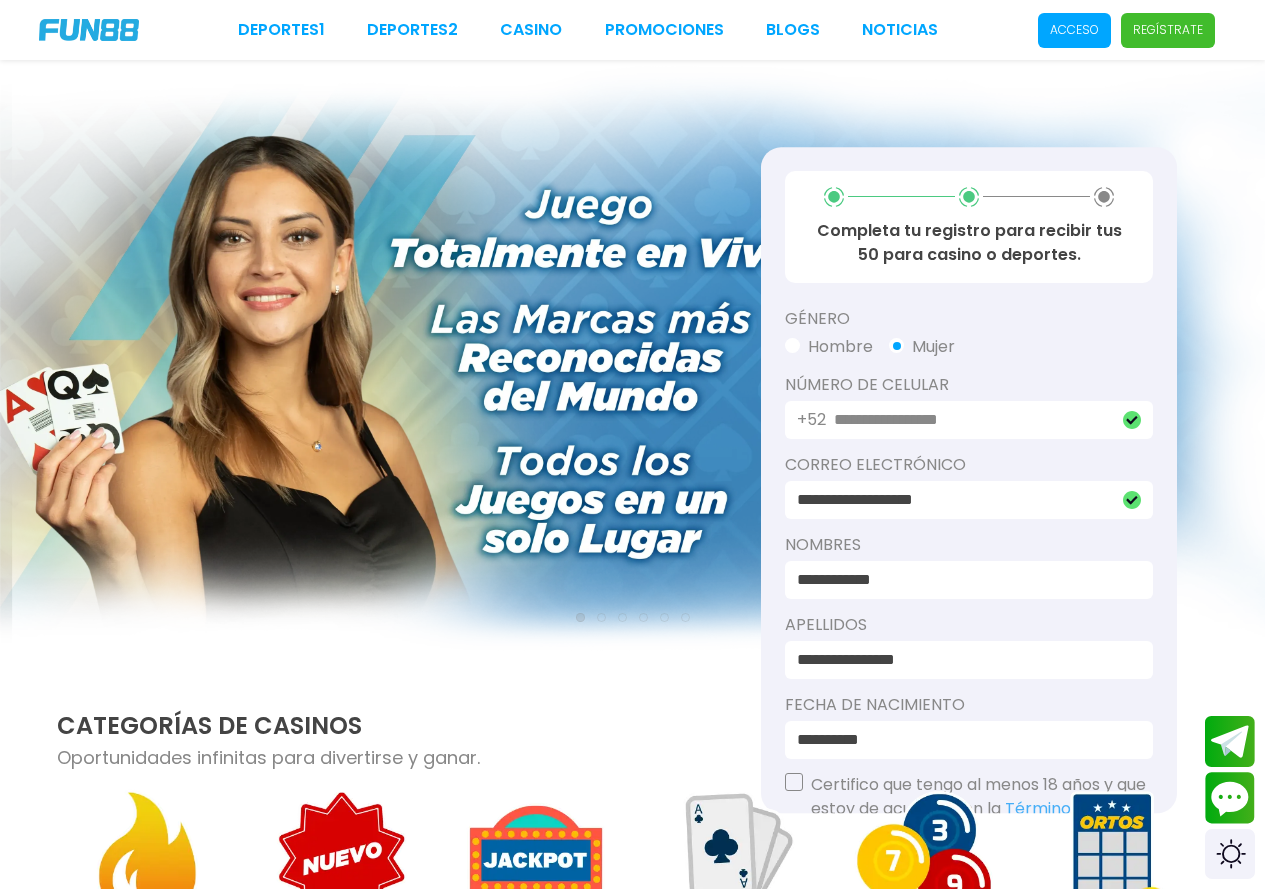 click on "Certifico que tengo al menos 18 años y que estoy de acuerdo con la   Términos y condiciones" 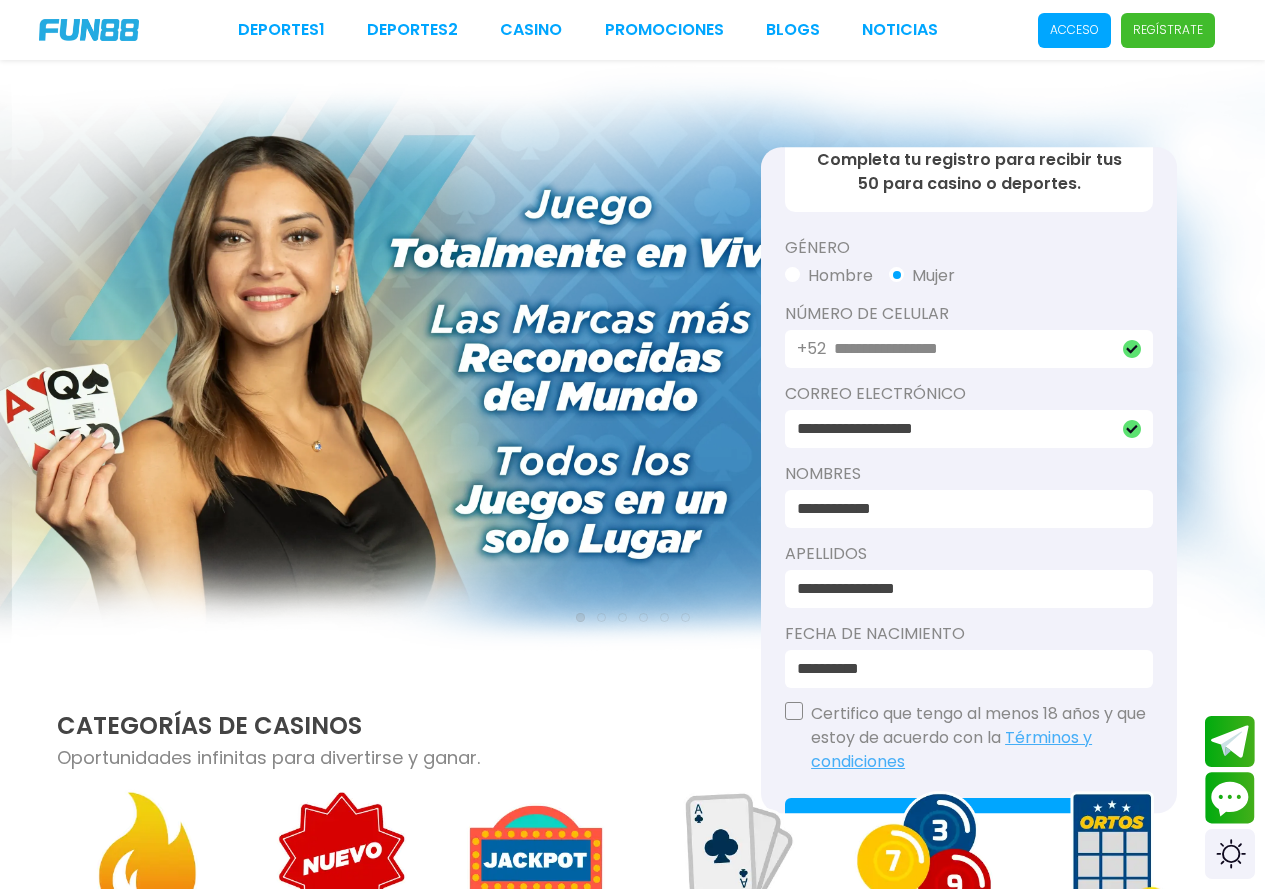 scroll, scrollTop: 127, scrollLeft: 0, axis: vertical 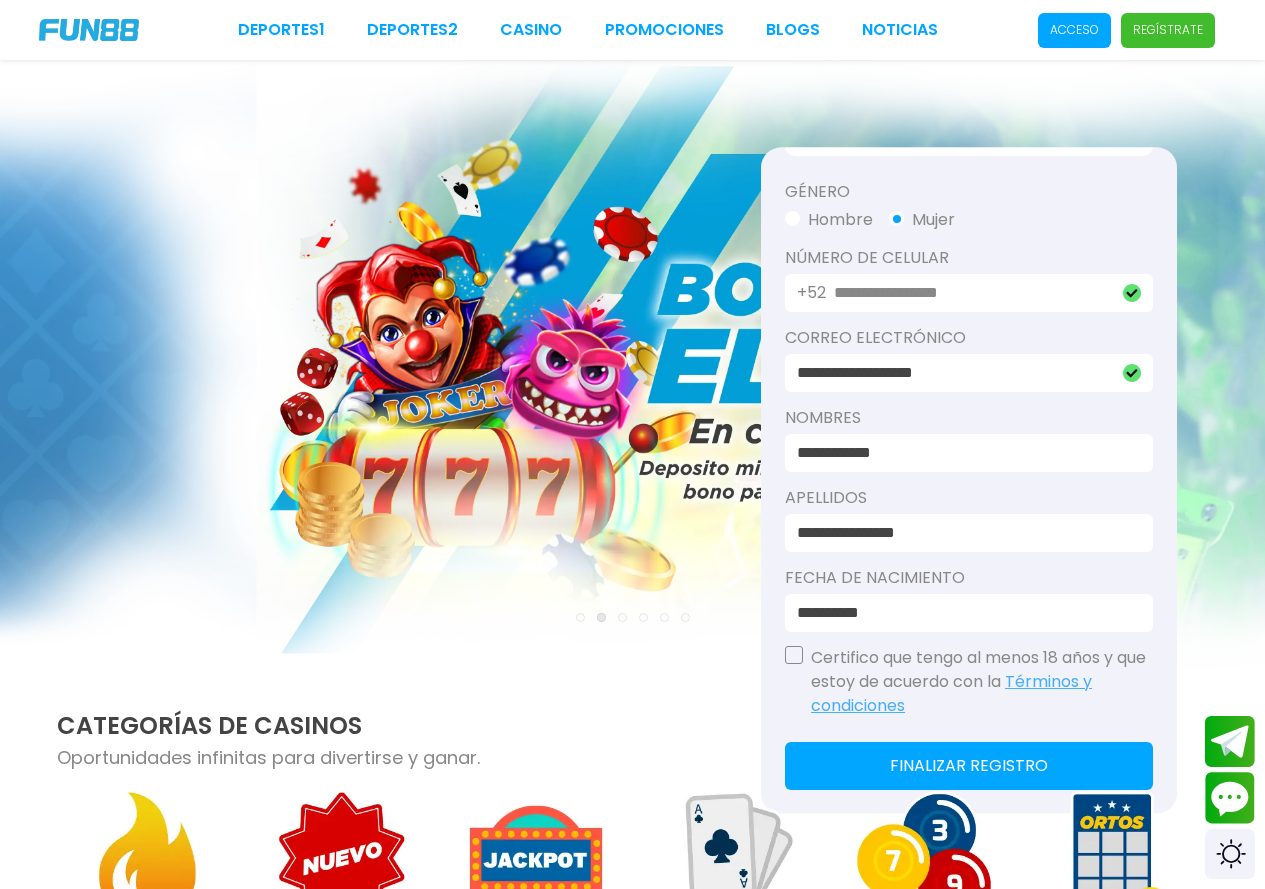 click at bounding box center (794, 655) 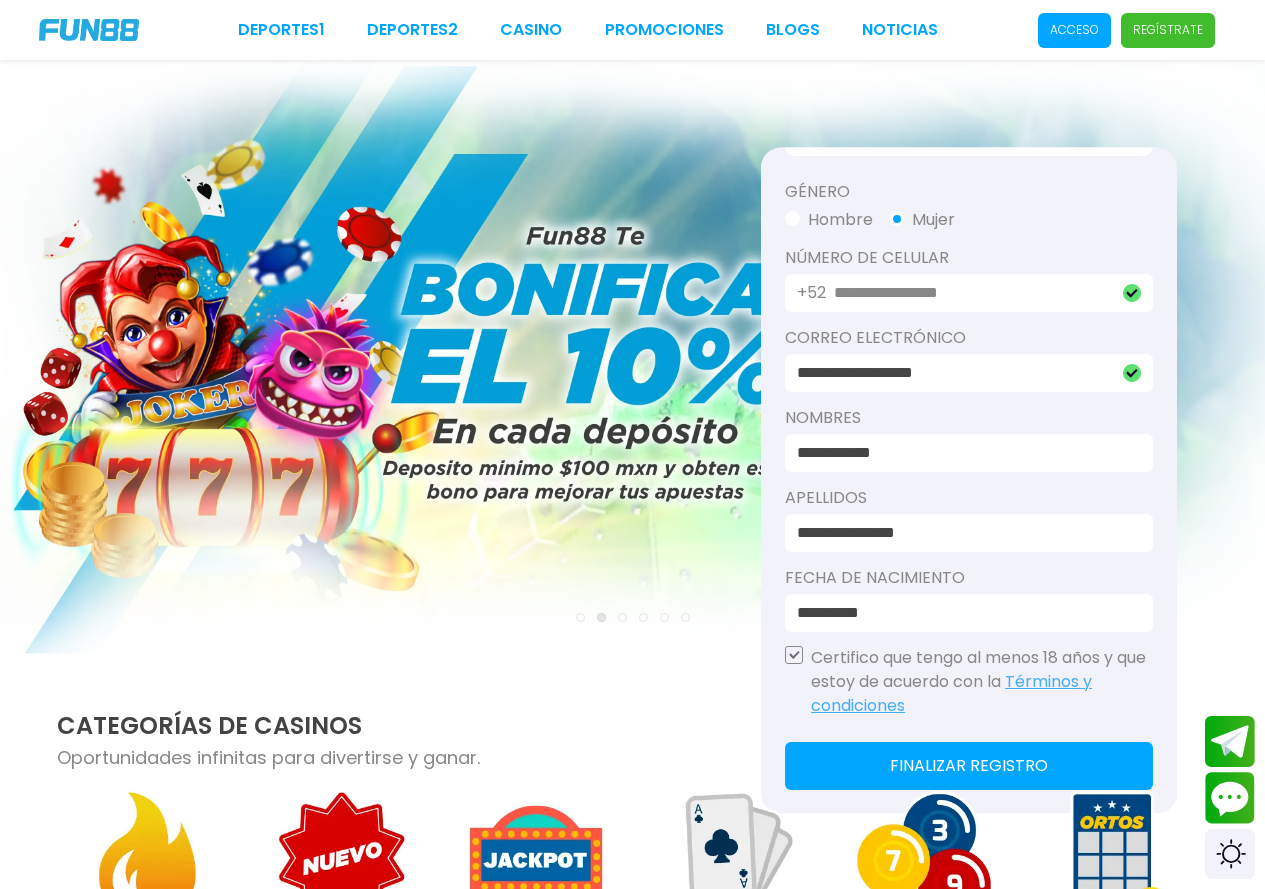 click on "Finalizar registro" 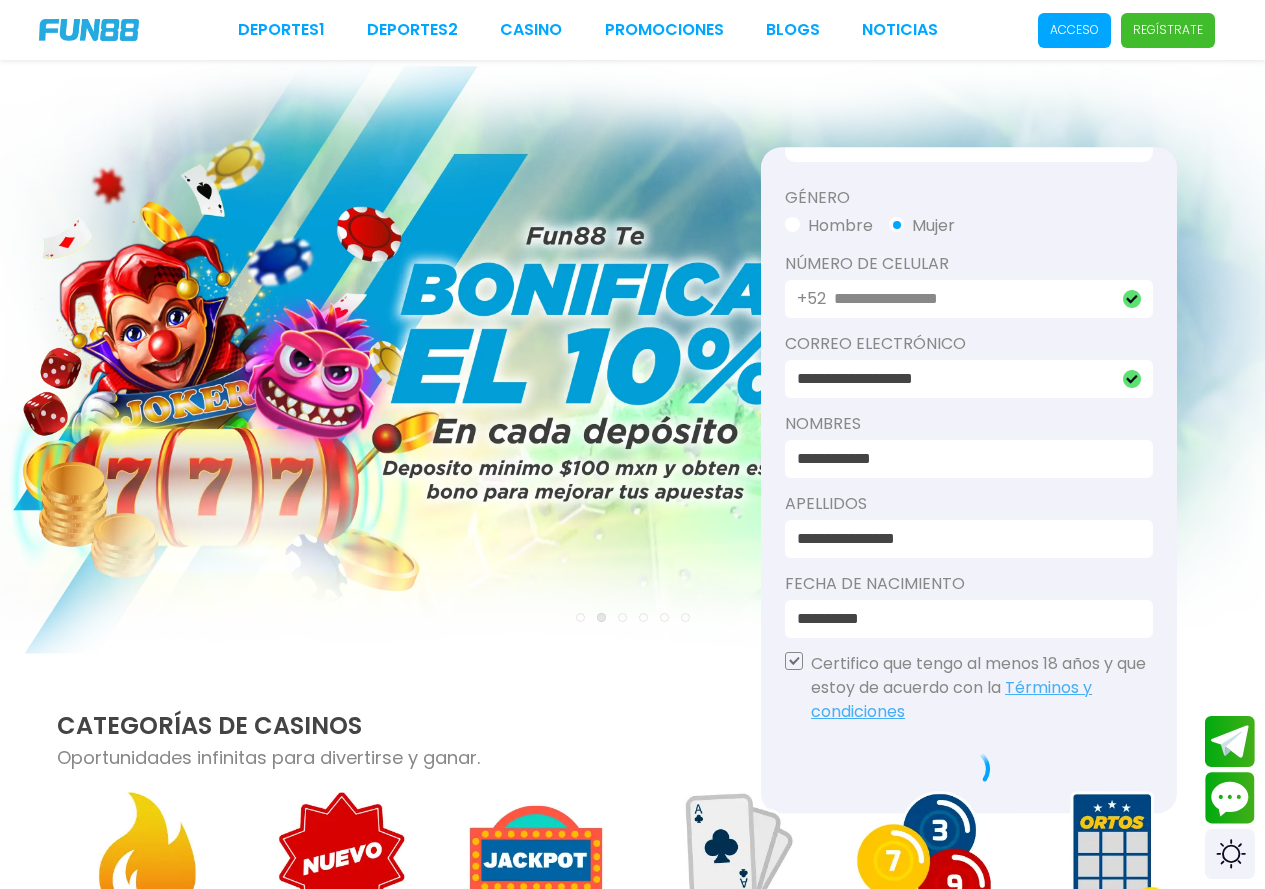 scroll, scrollTop: 121, scrollLeft: 0, axis: vertical 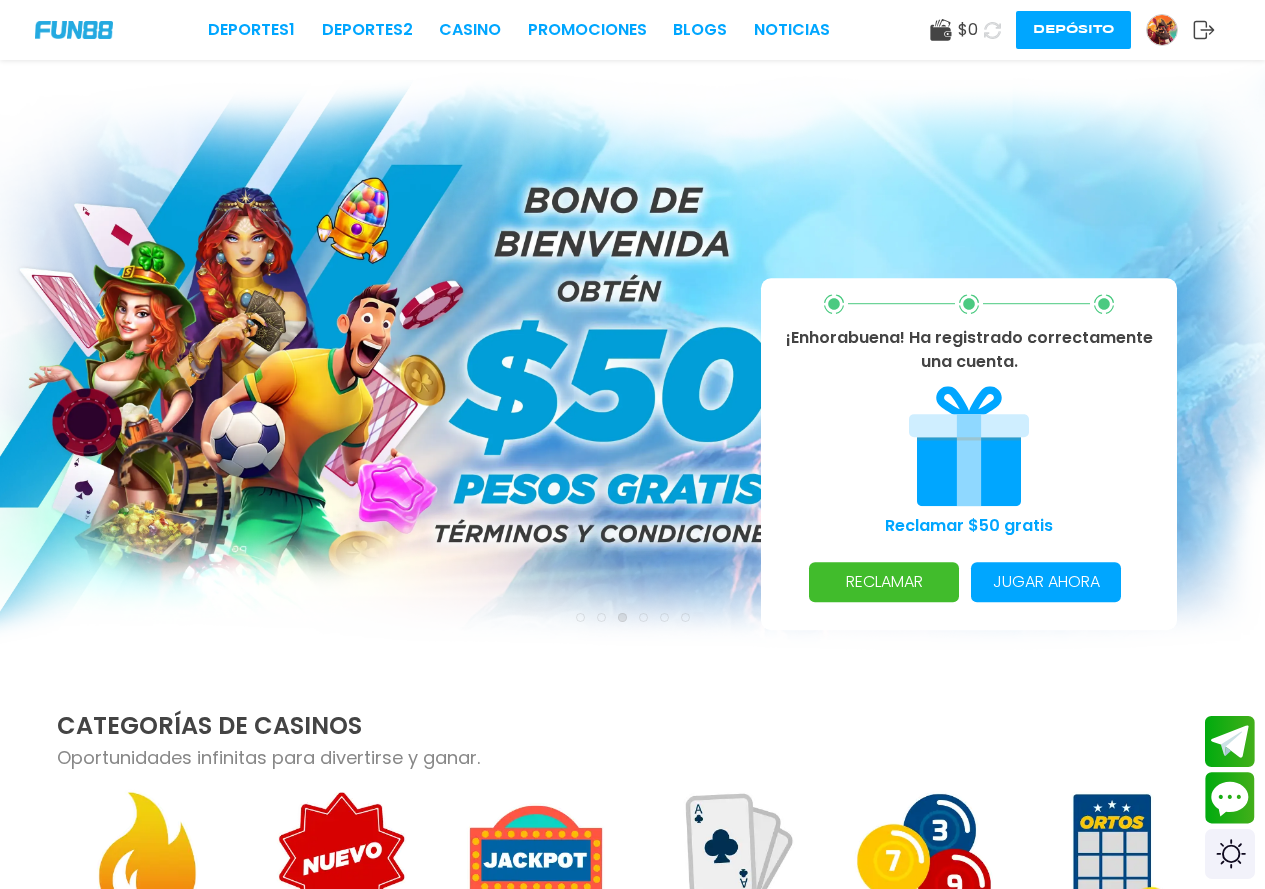 click on "RECLAMAR" at bounding box center [884, 582] 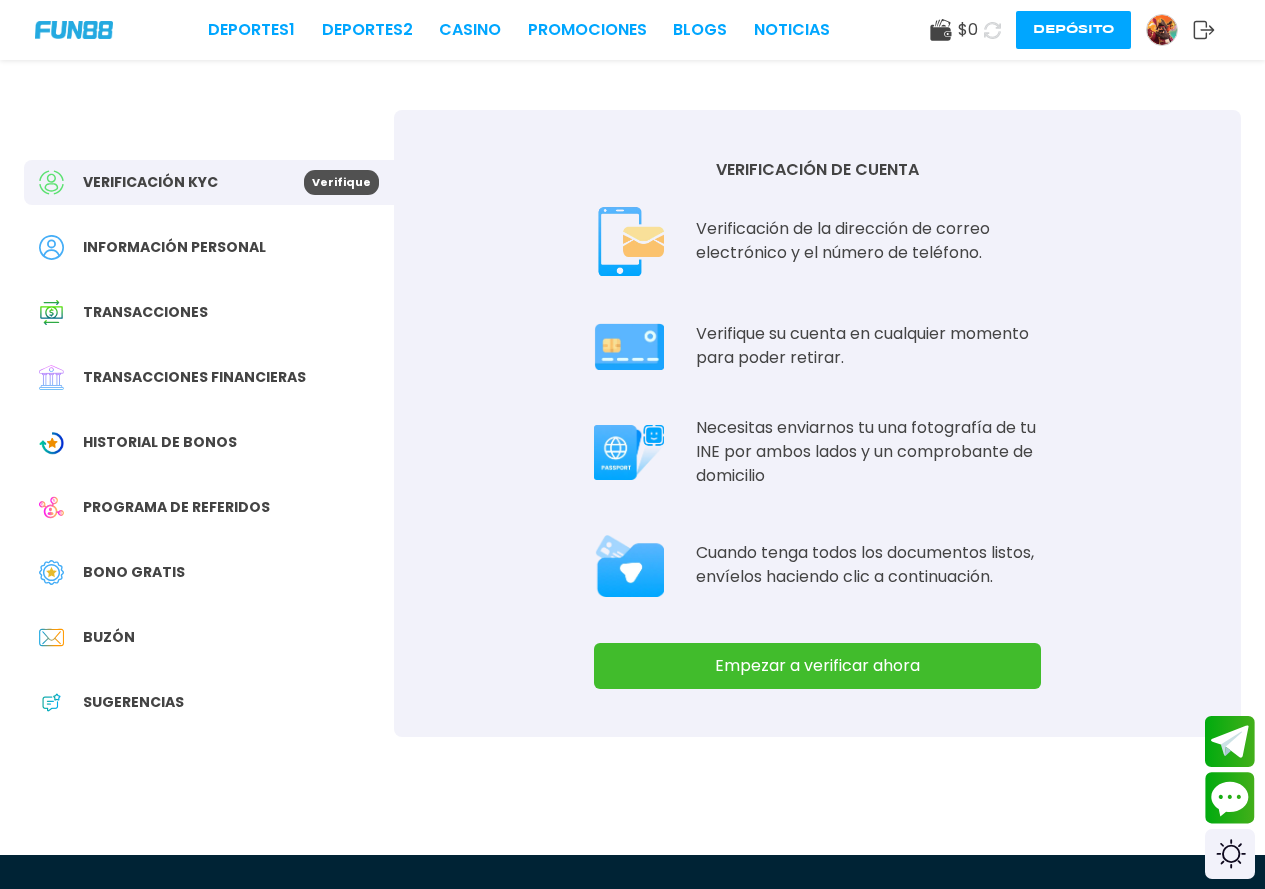 drag, startPoint x: 789, startPoint y: 666, endPoint x: 554, endPoint y: 477, distance: 301.57254 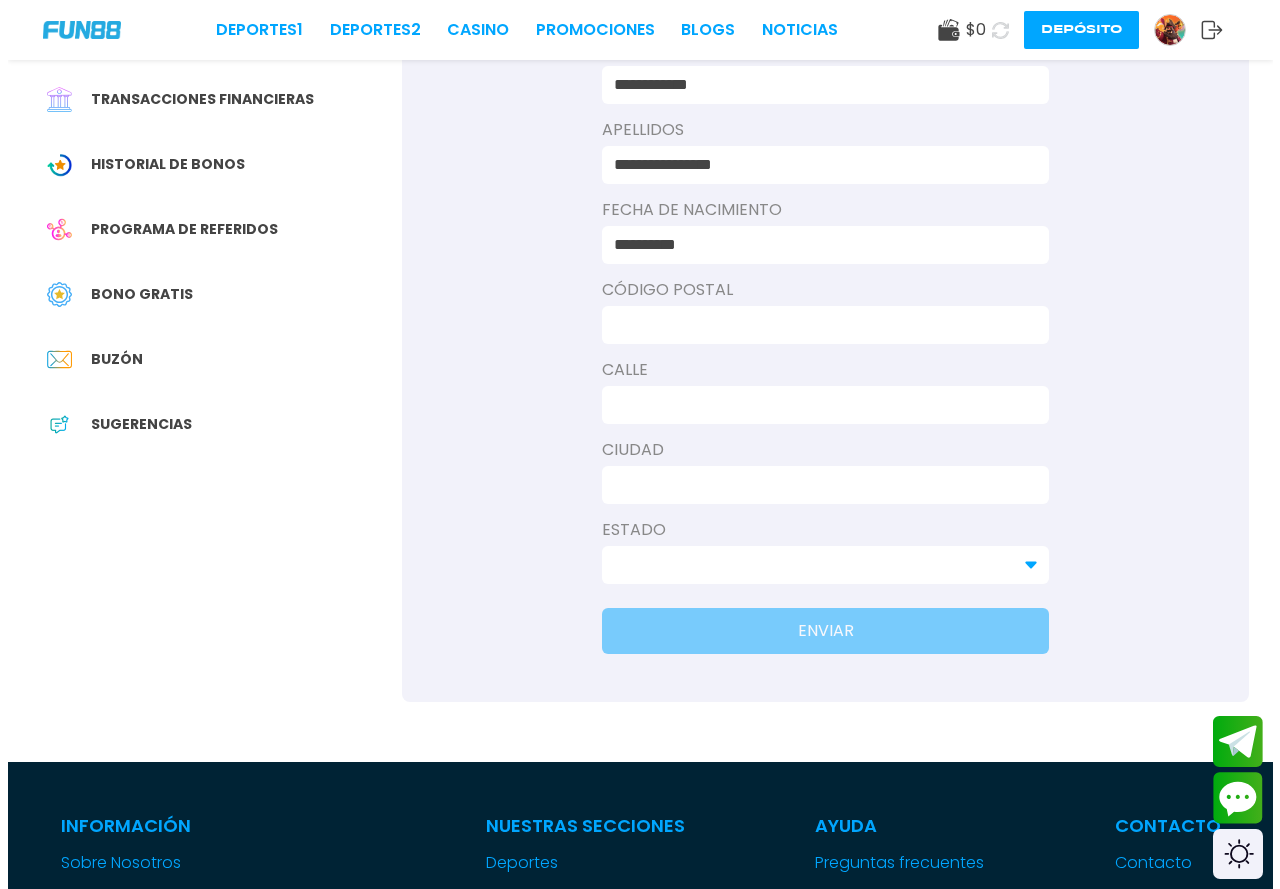 scroll, scrollTop: 282, scrollLeft: 0, axis: vertical 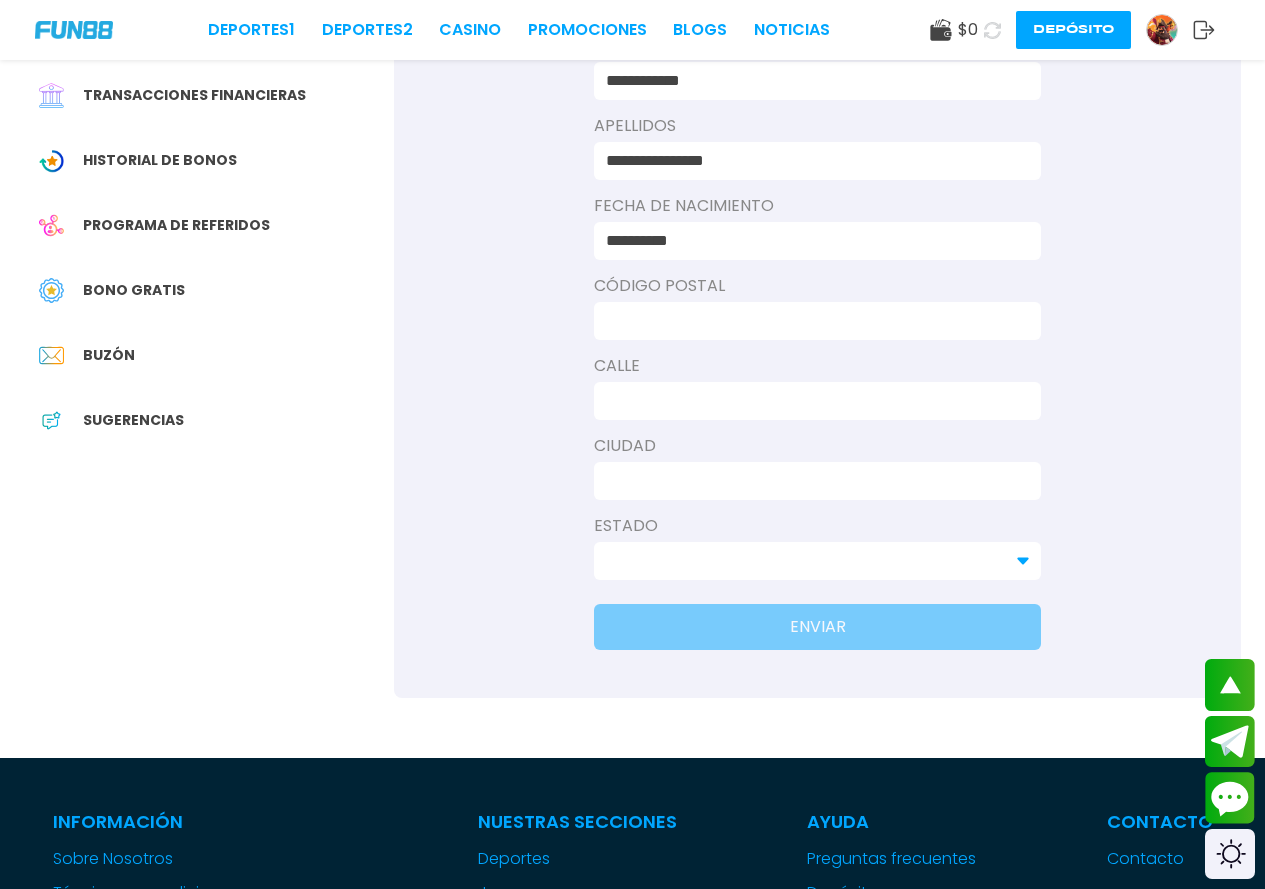 click at bounding box center [817, 321] 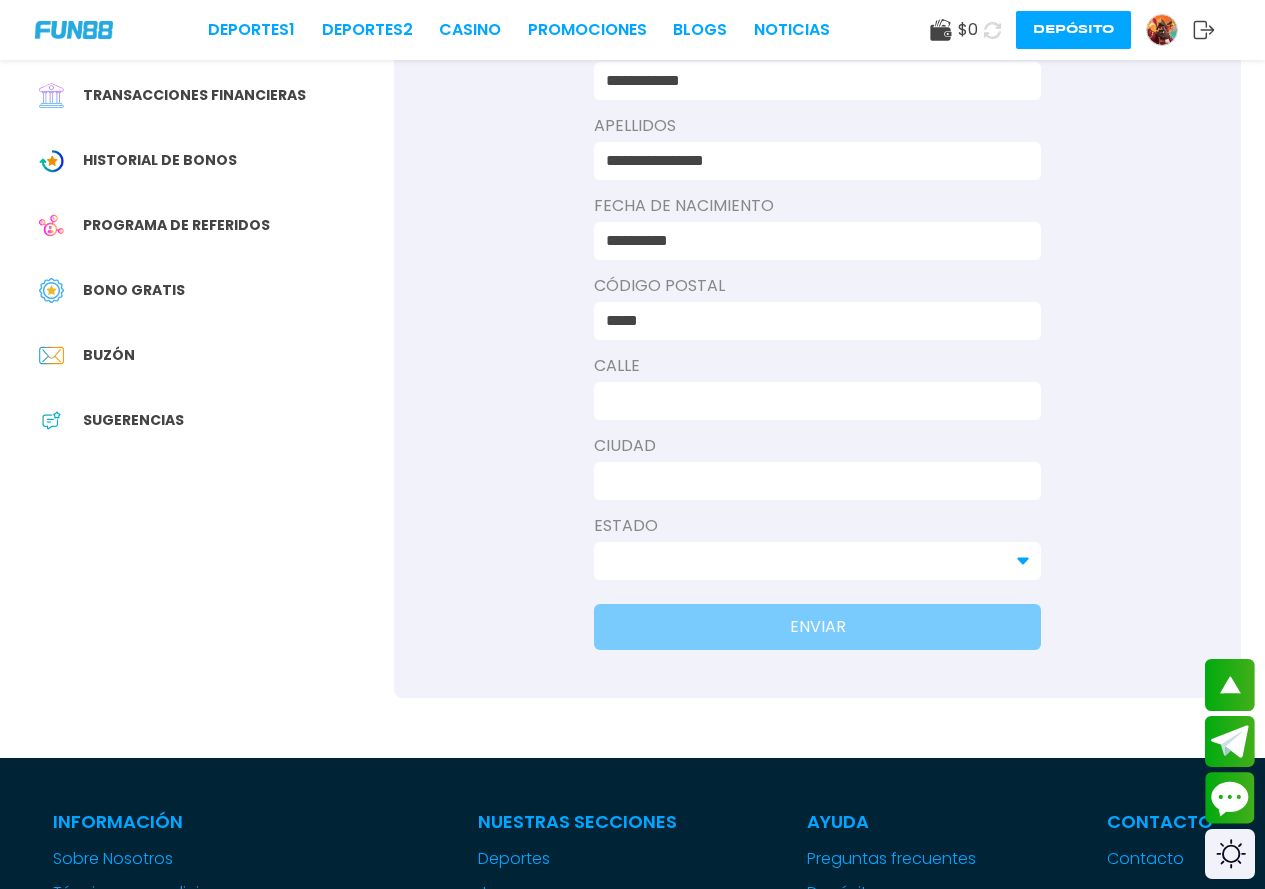 type on "**********" 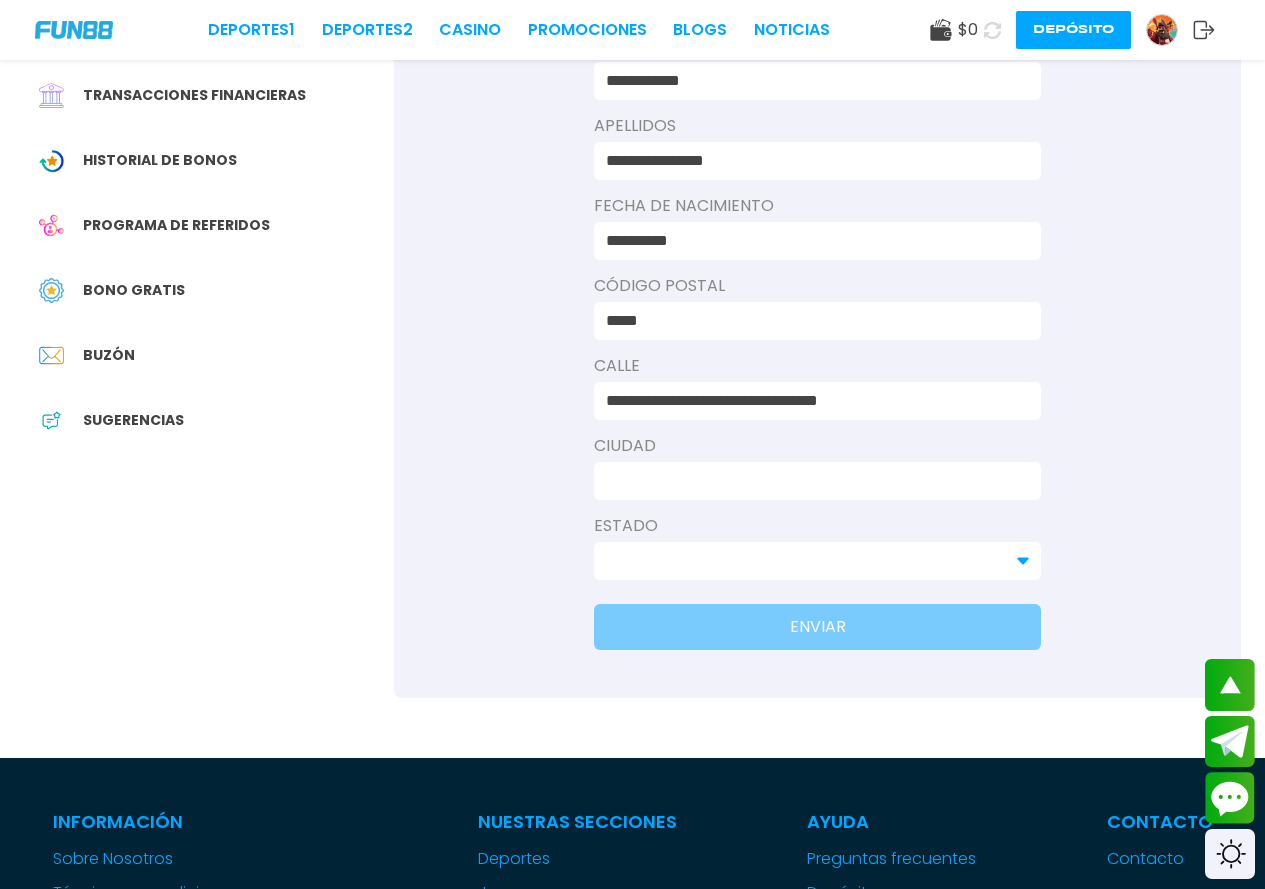 type on "*********" 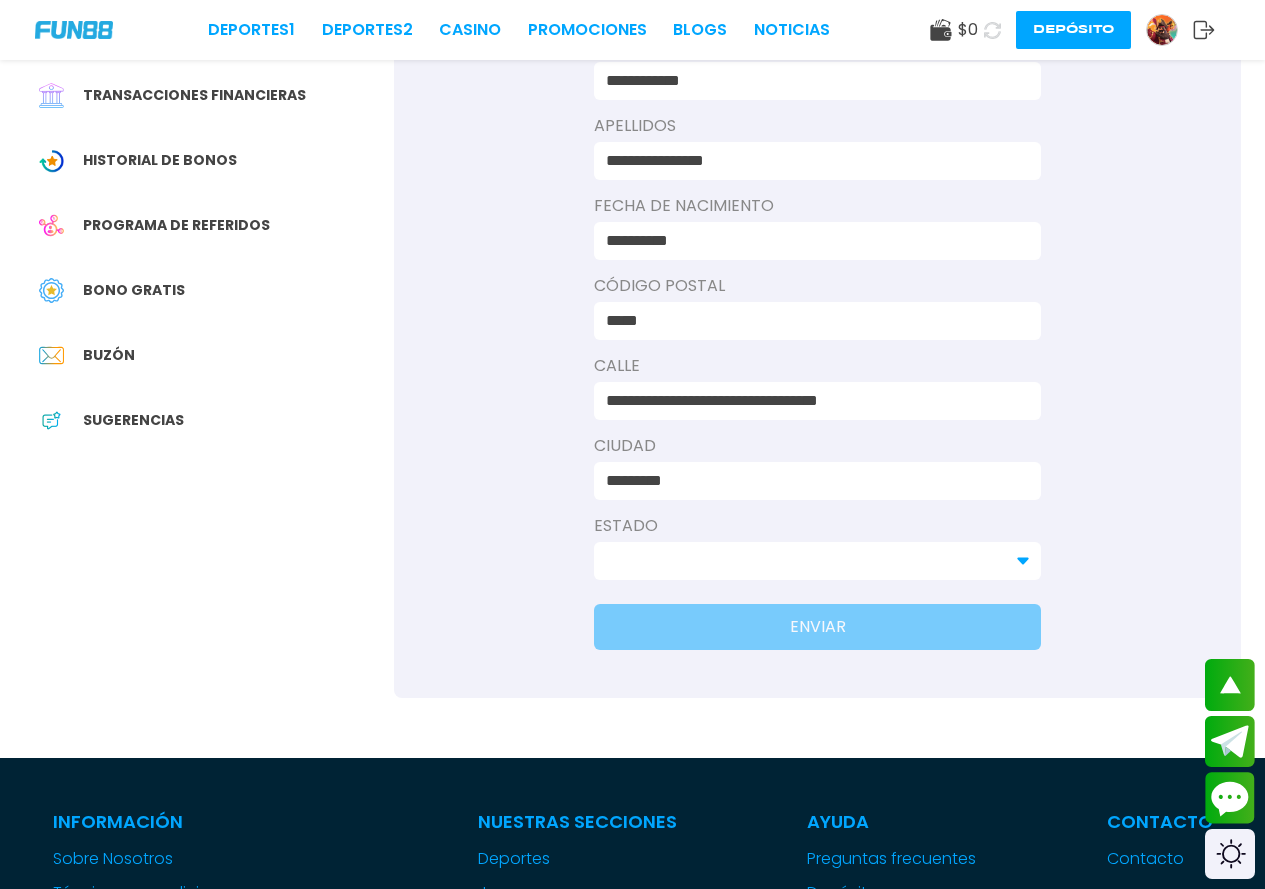 click at bounding box center [805, 561] 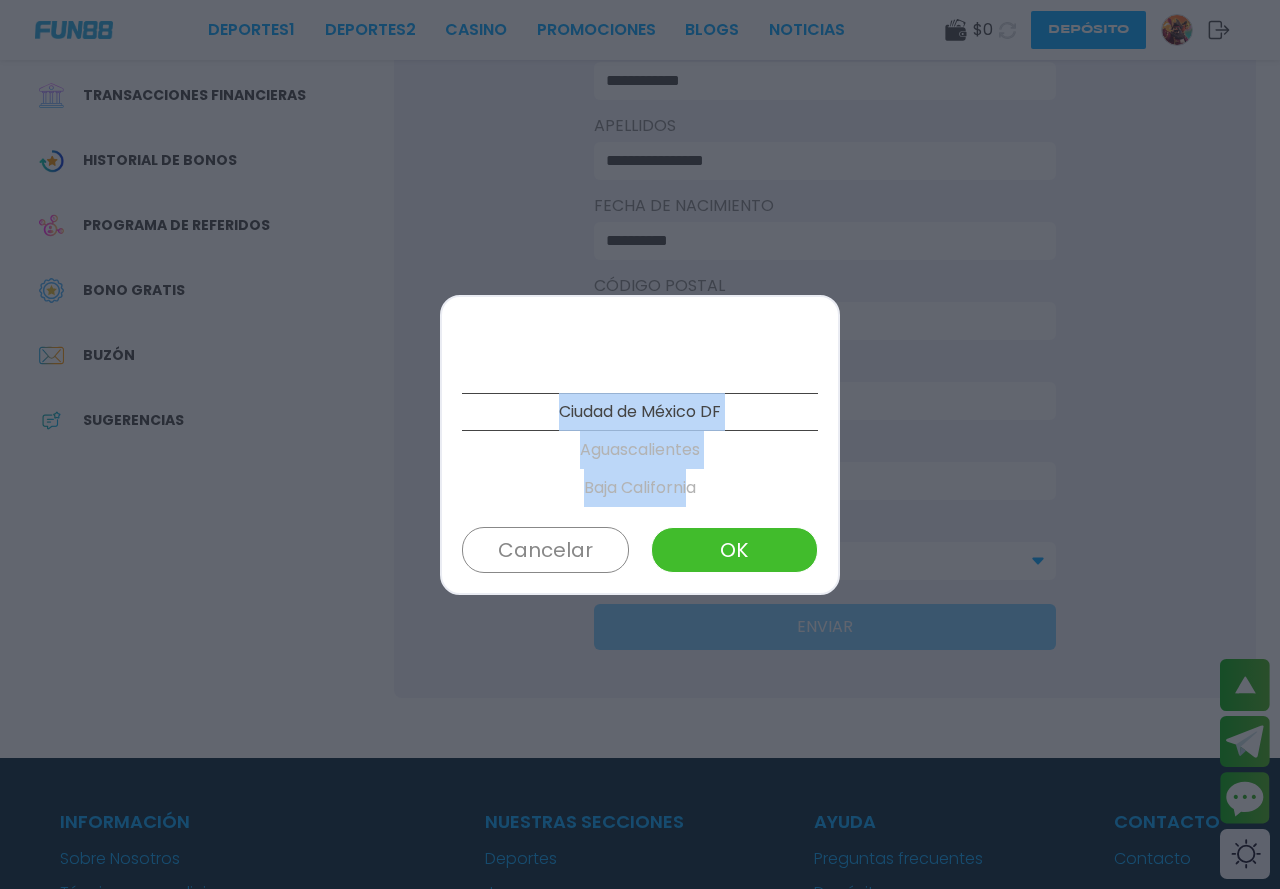 drag, startPoint x: 679, startPoint y: 486, endPoint x: 687, endPoint y: 302, distance: 184.17383 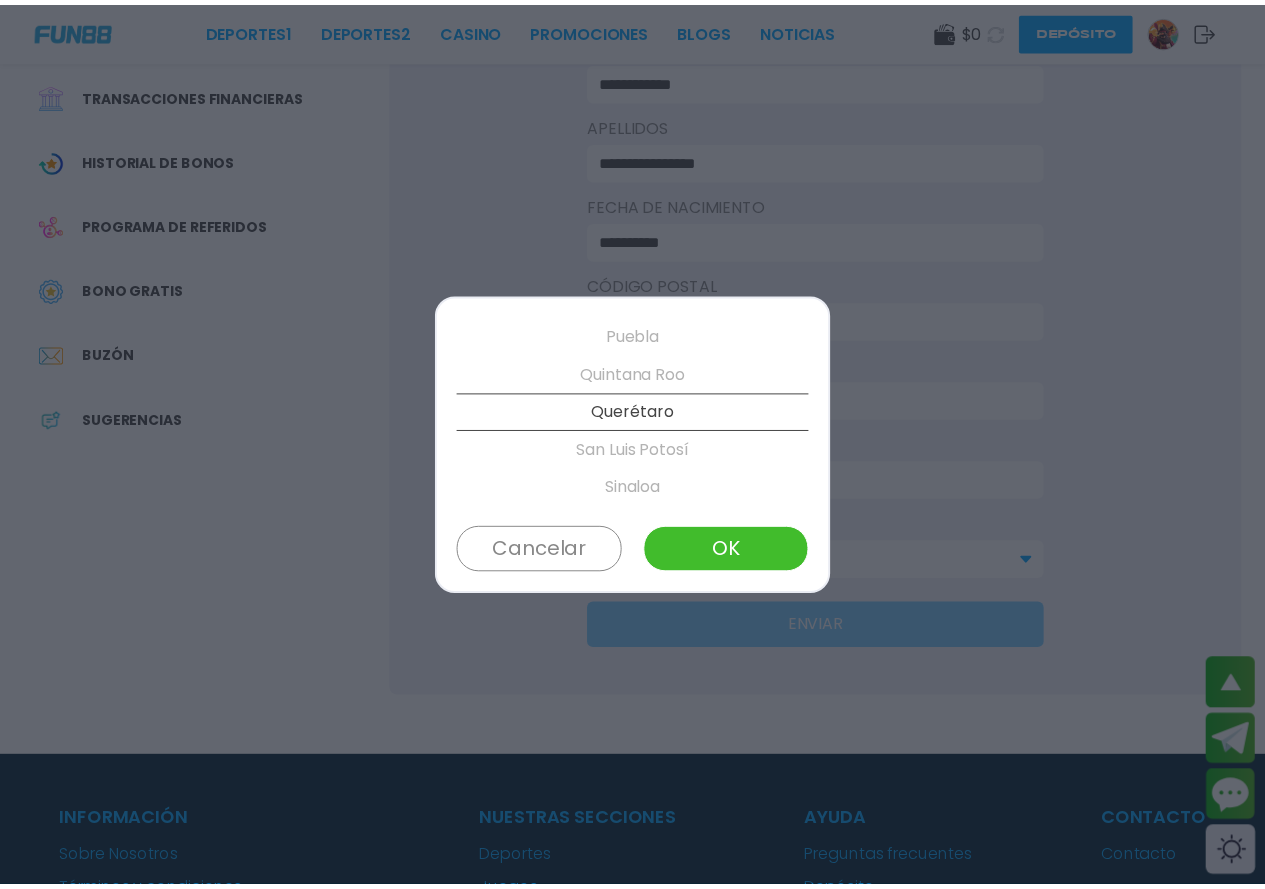scroll, scrollTop: 874, scrollLeft: 0, axis: vertical 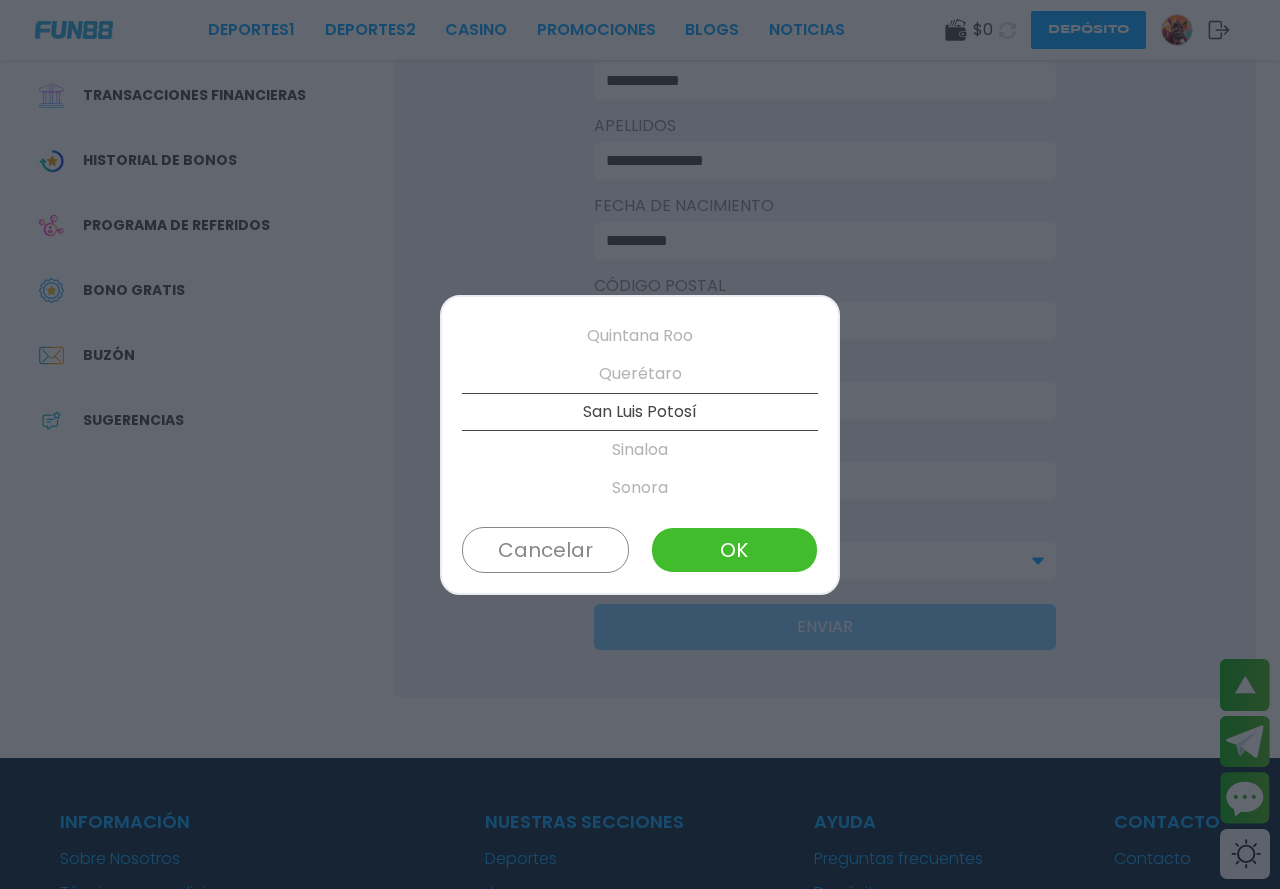 click on "OK" at bounding box center (734, 550) 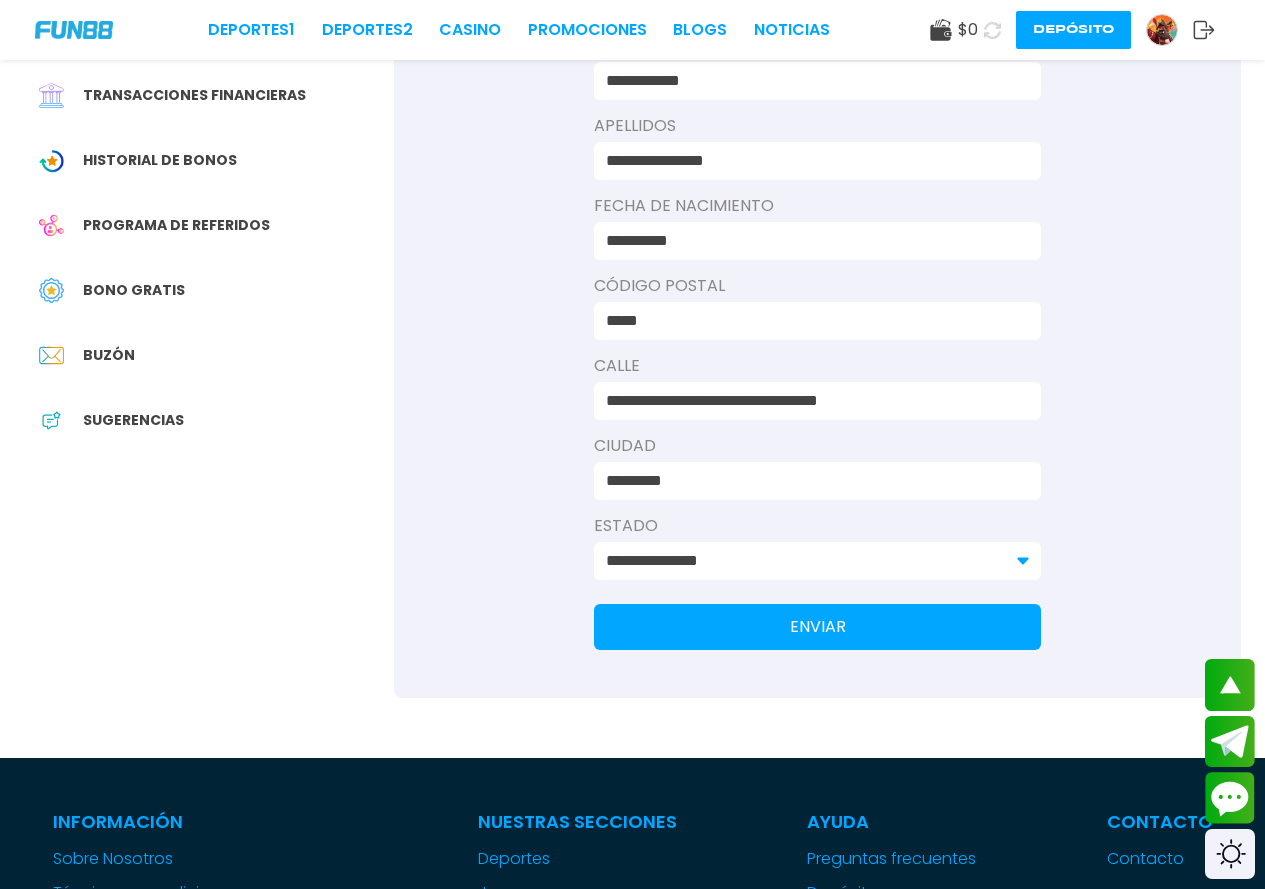 click on "ENVIAR" at bounding box center [817, 627] 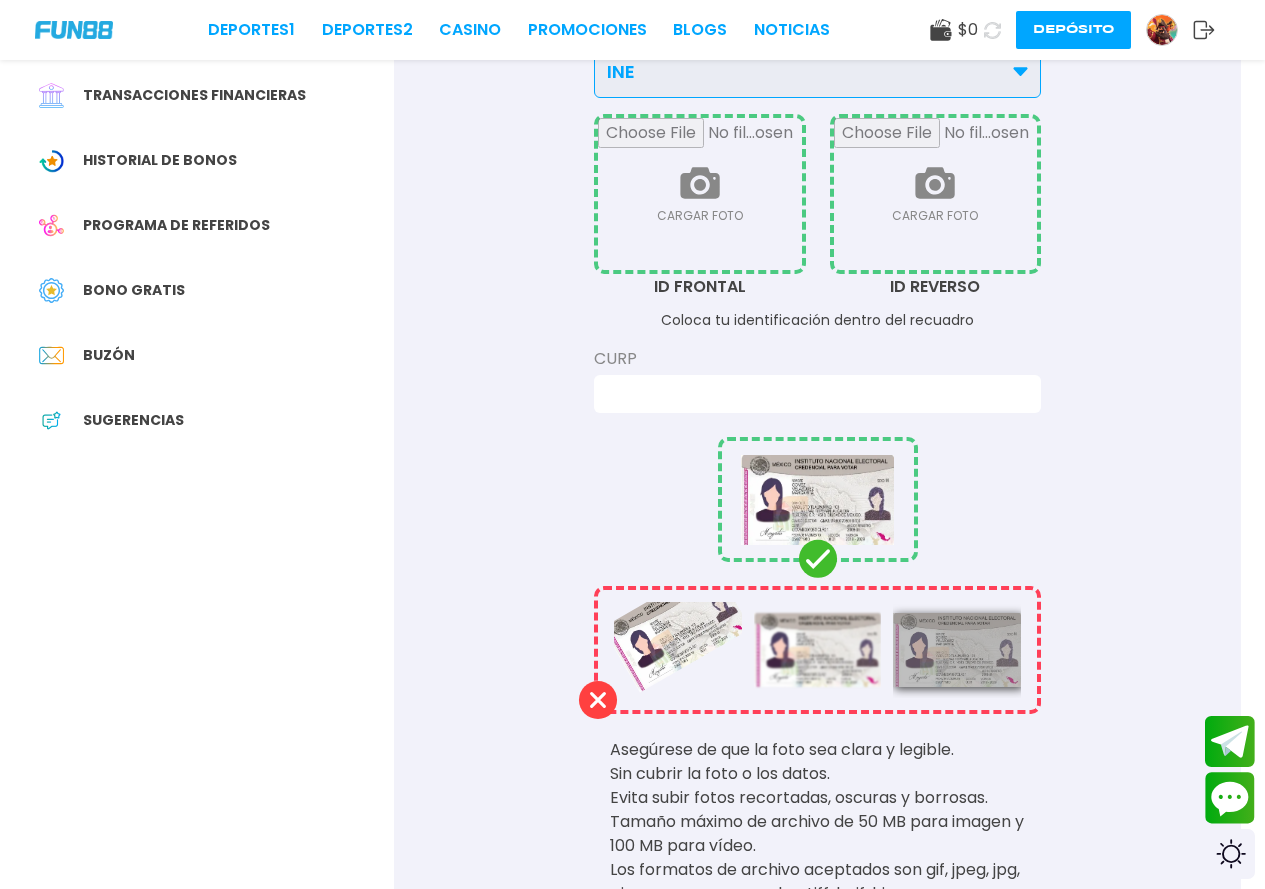 scroll, scrollTop: 0, scrollLeft: 0, axis: both 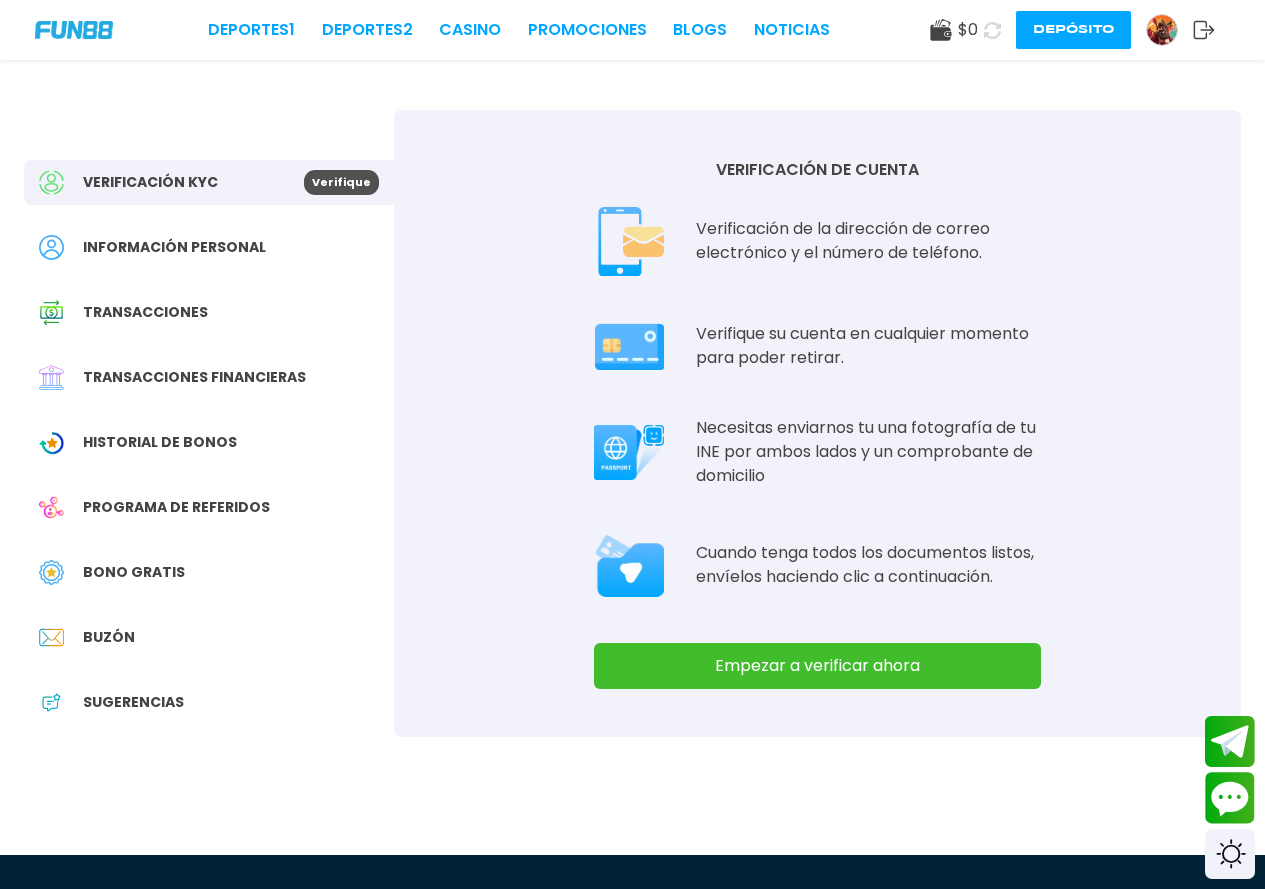 click on "Empezar a verificar ahora" at bounding box center (817, 666) 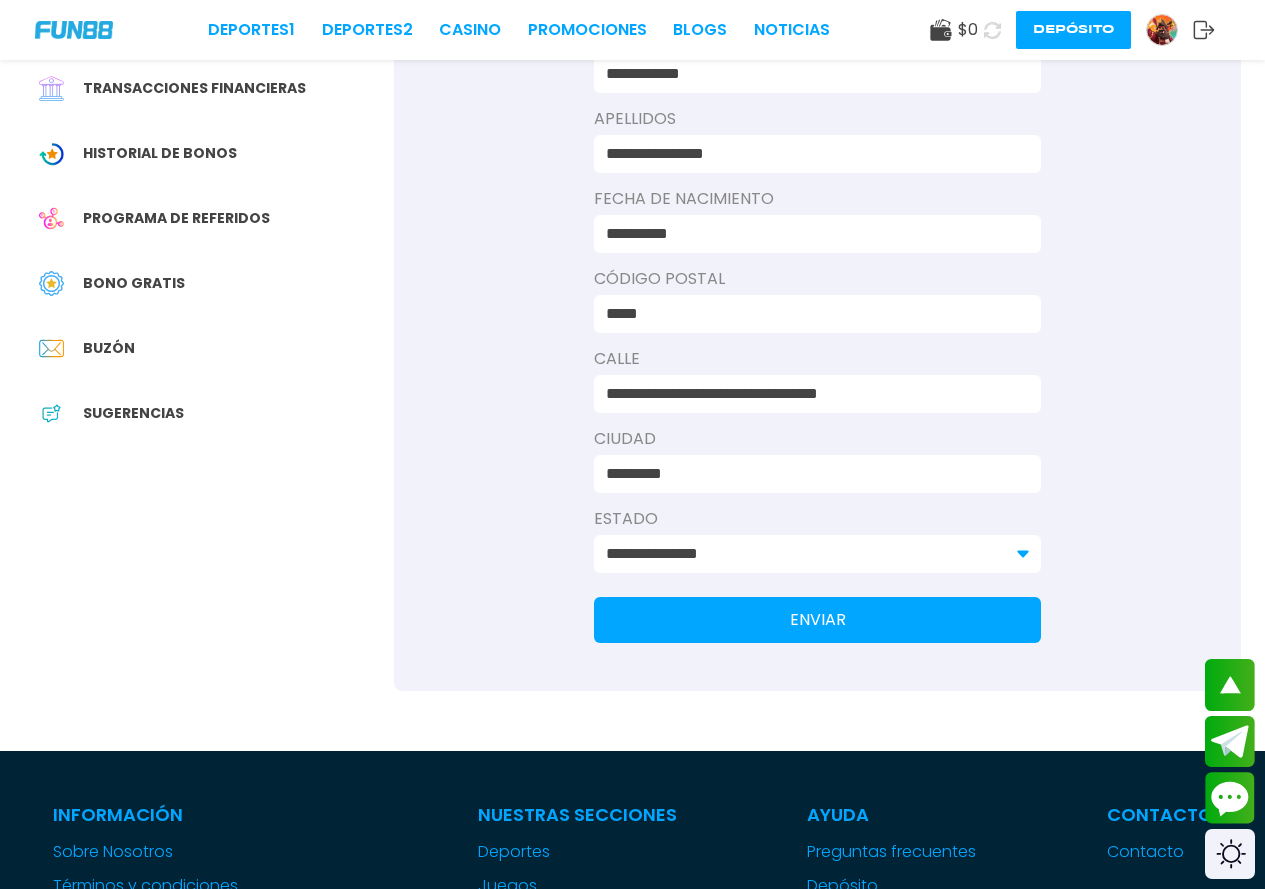 scroll, scrollTop: 474, scrollLeft: 0, axis: vertical 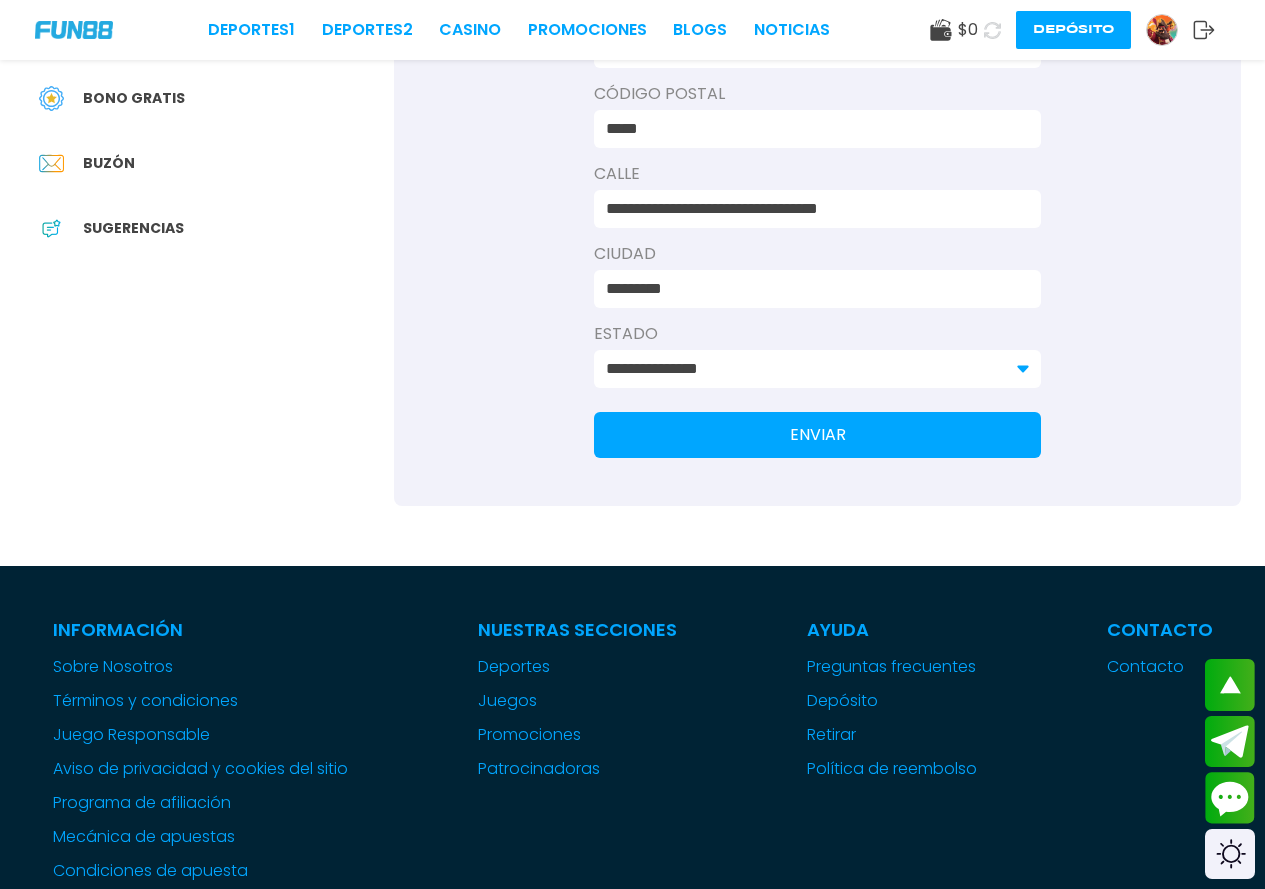 click on "ENVIAR" at bounding box center (817, 435) 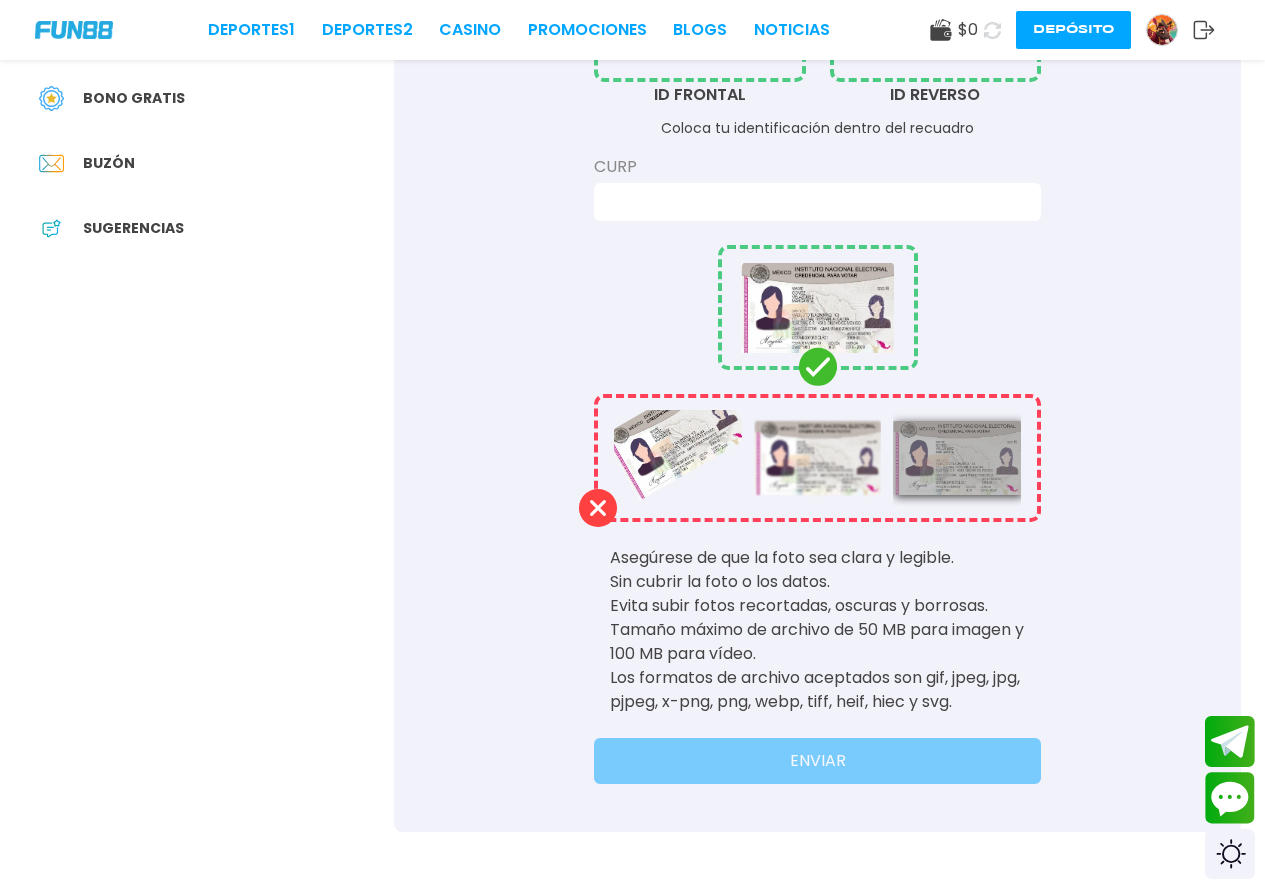 scroll, scrollTop: 0, scrollLeft: 0, axis: both 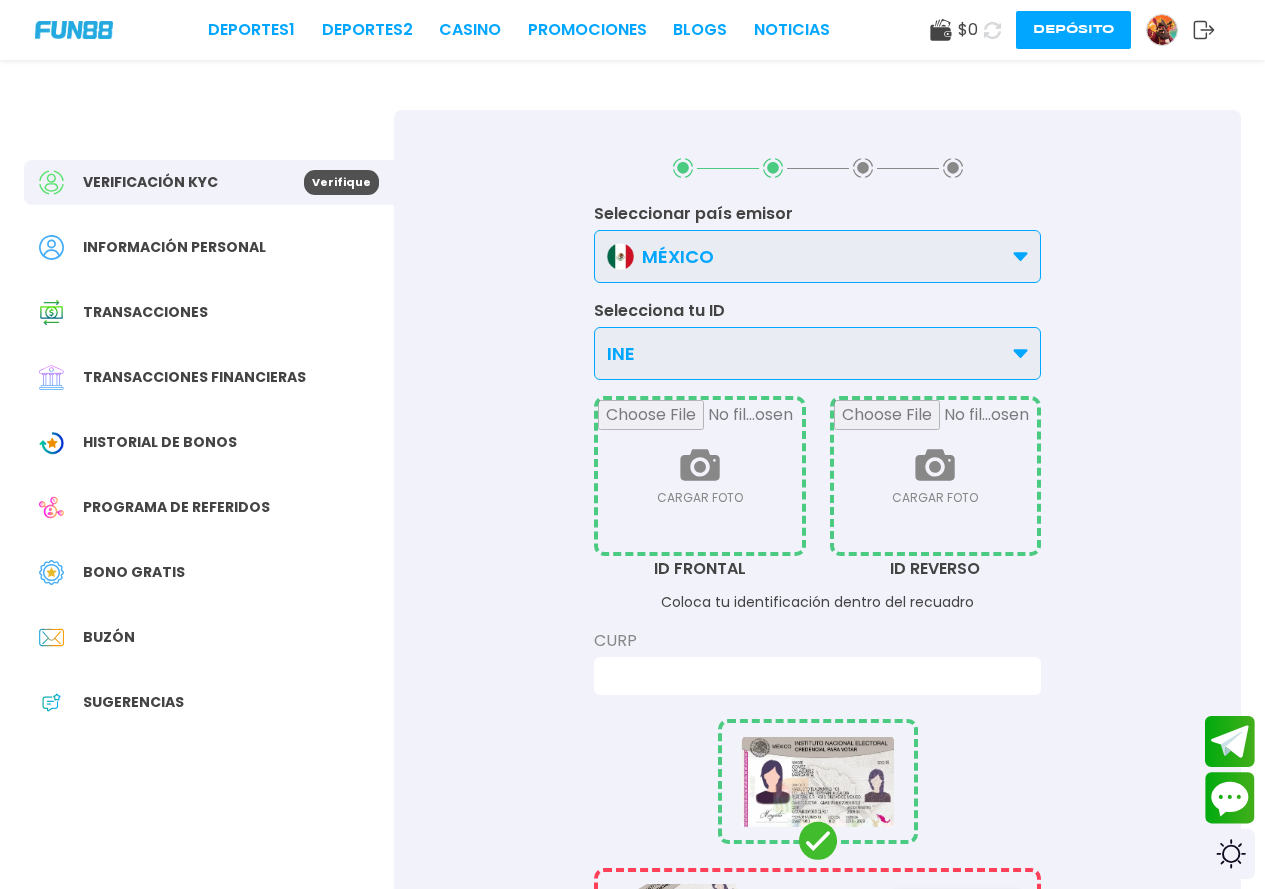 click at bounding box center (700, 476) 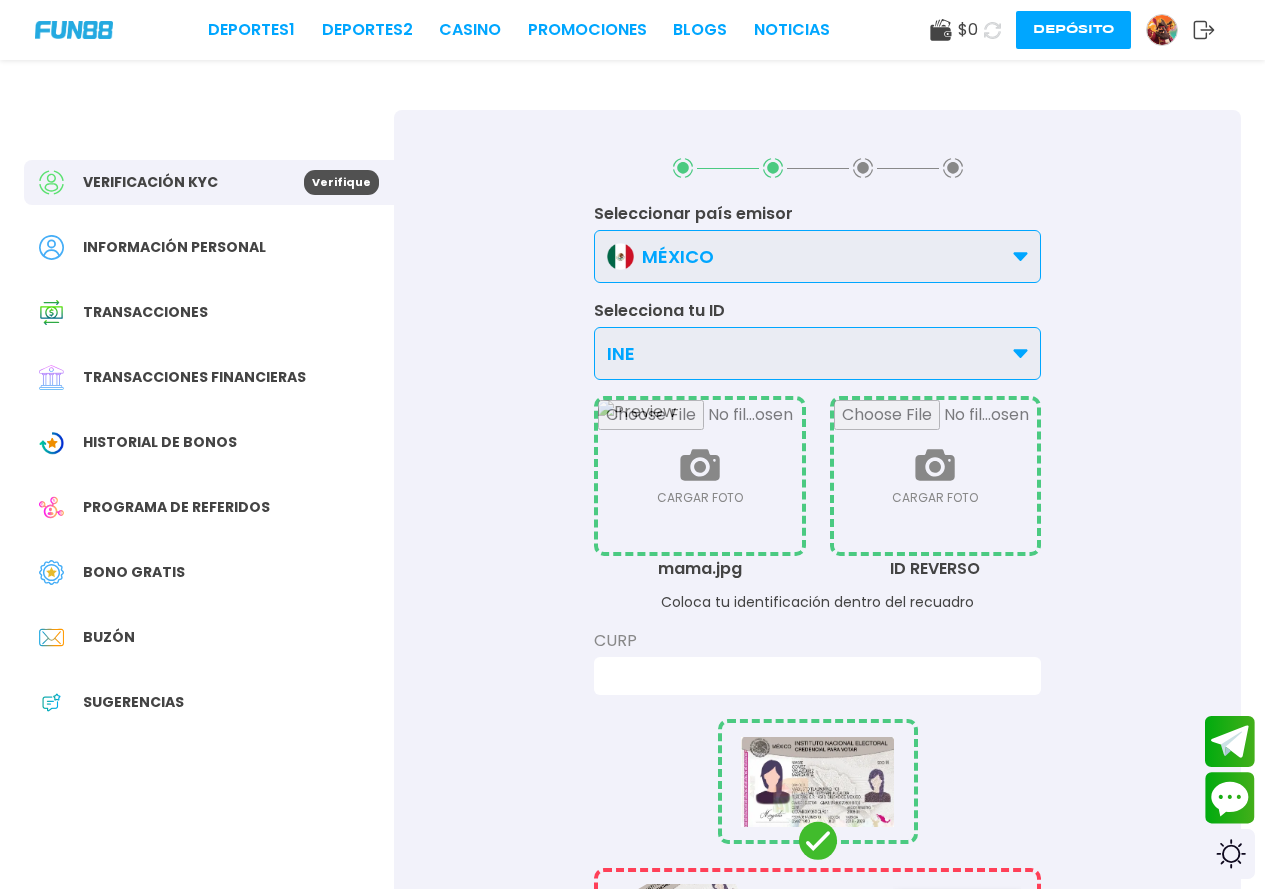 click at bounding box center [936, 476] 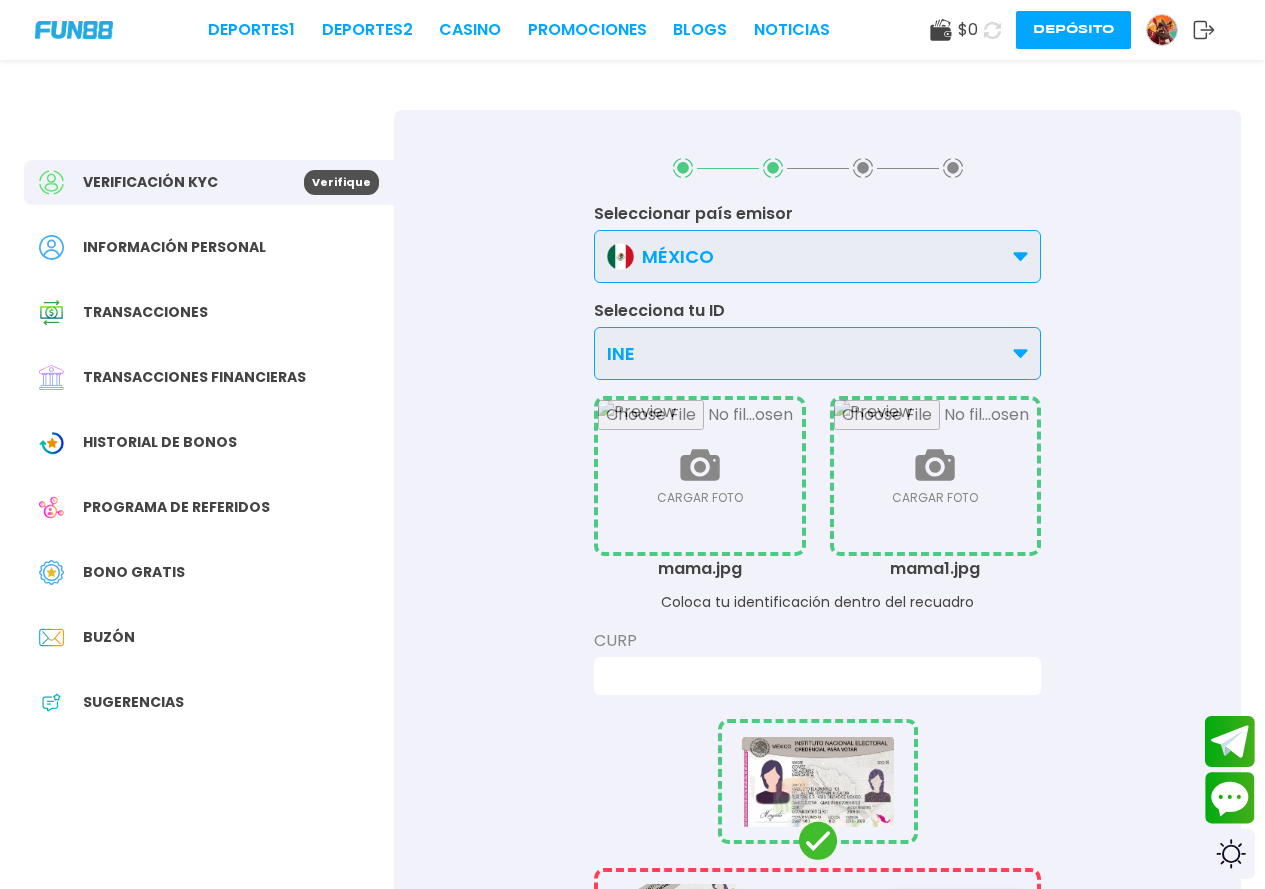 click at bounding box center [811, 676] 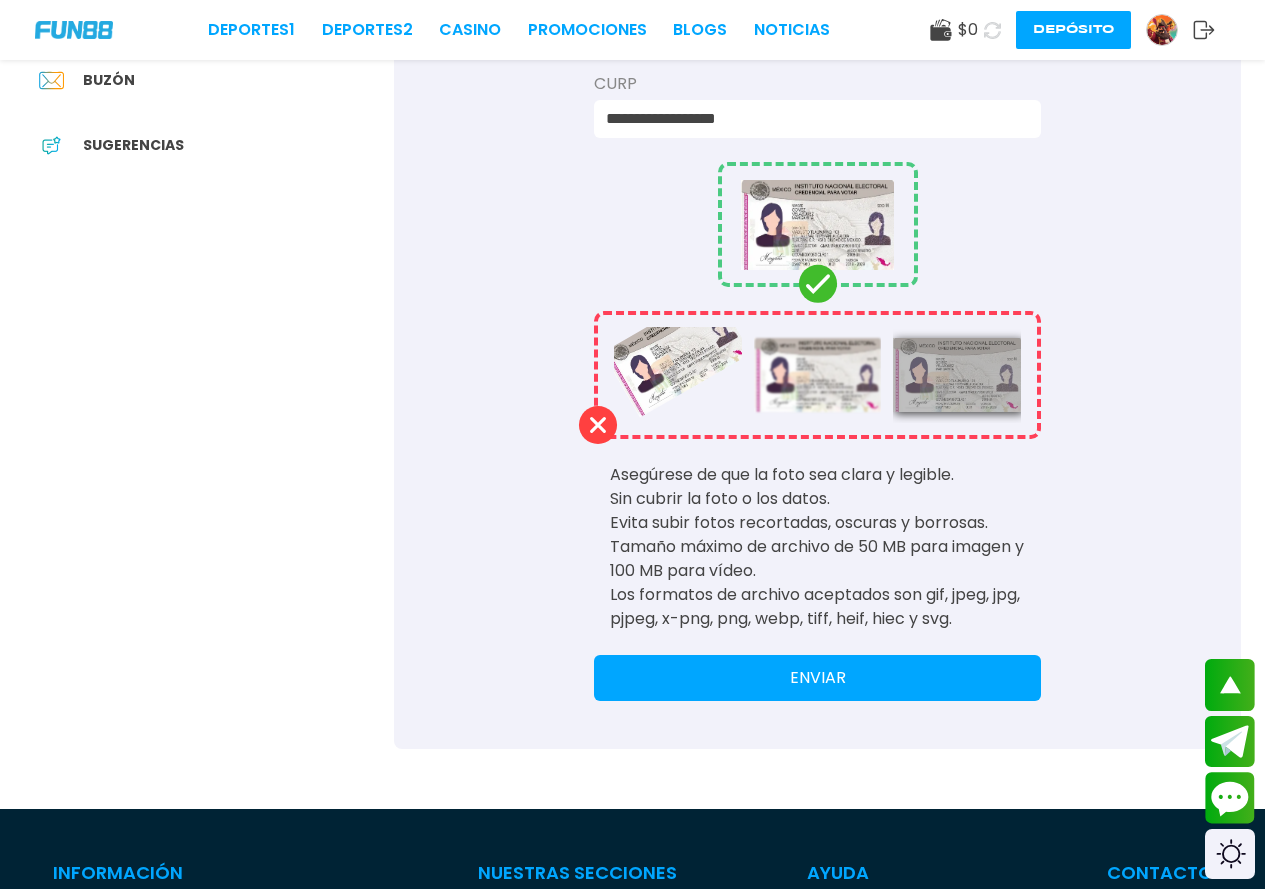 scroll, scrollTop: 583, scrollLeft: 0, axis: vertical 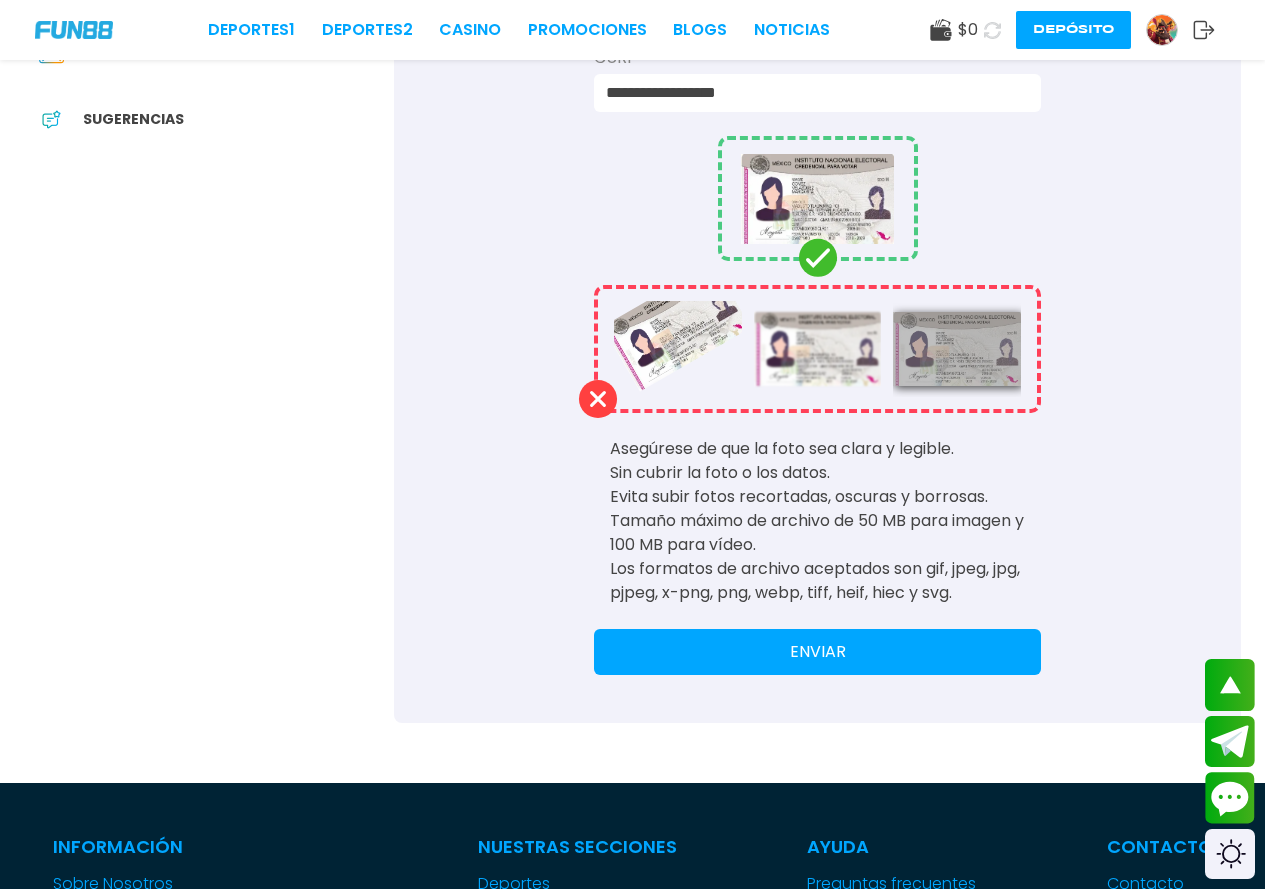 type on "**********" 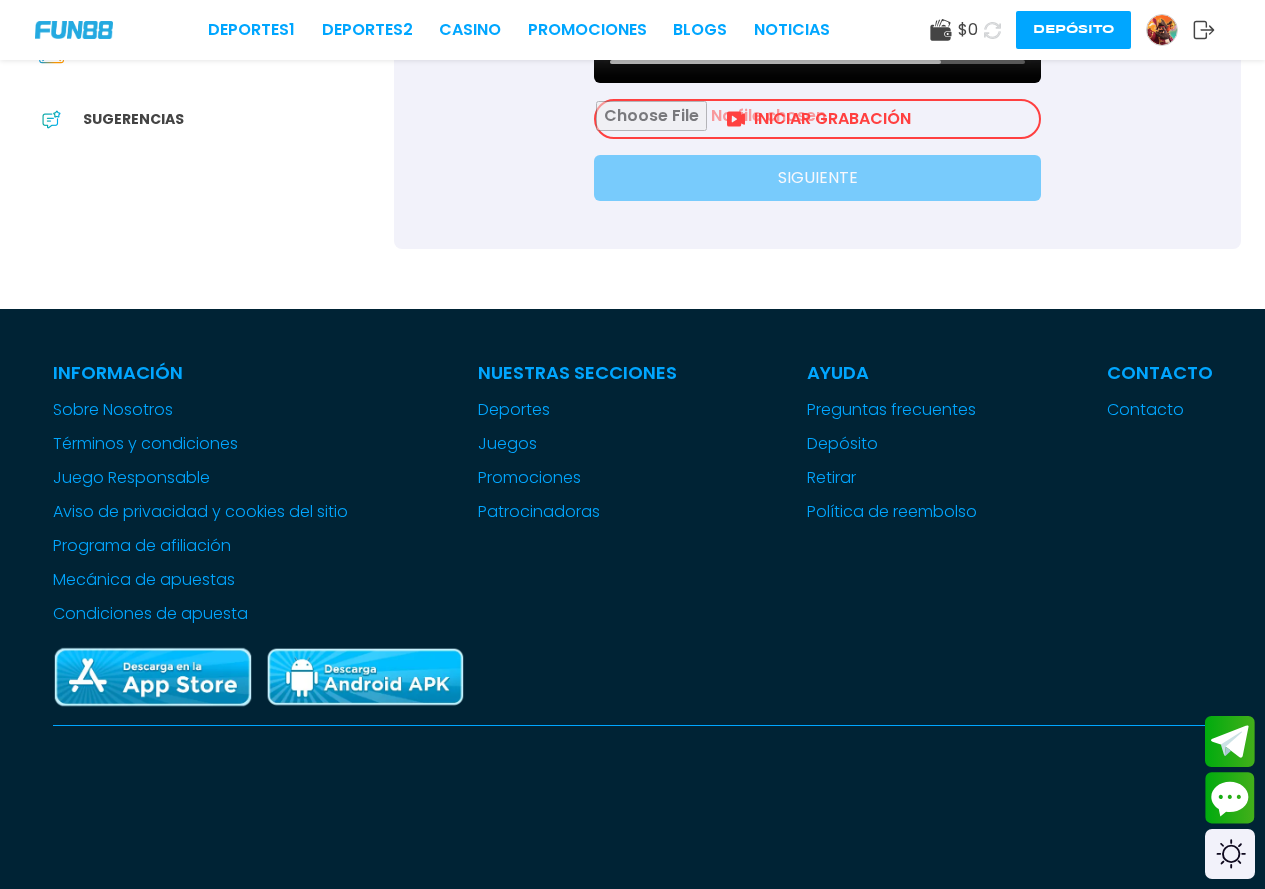 scroll, scrollTop: 0, scrollLeft: 0, axis: both 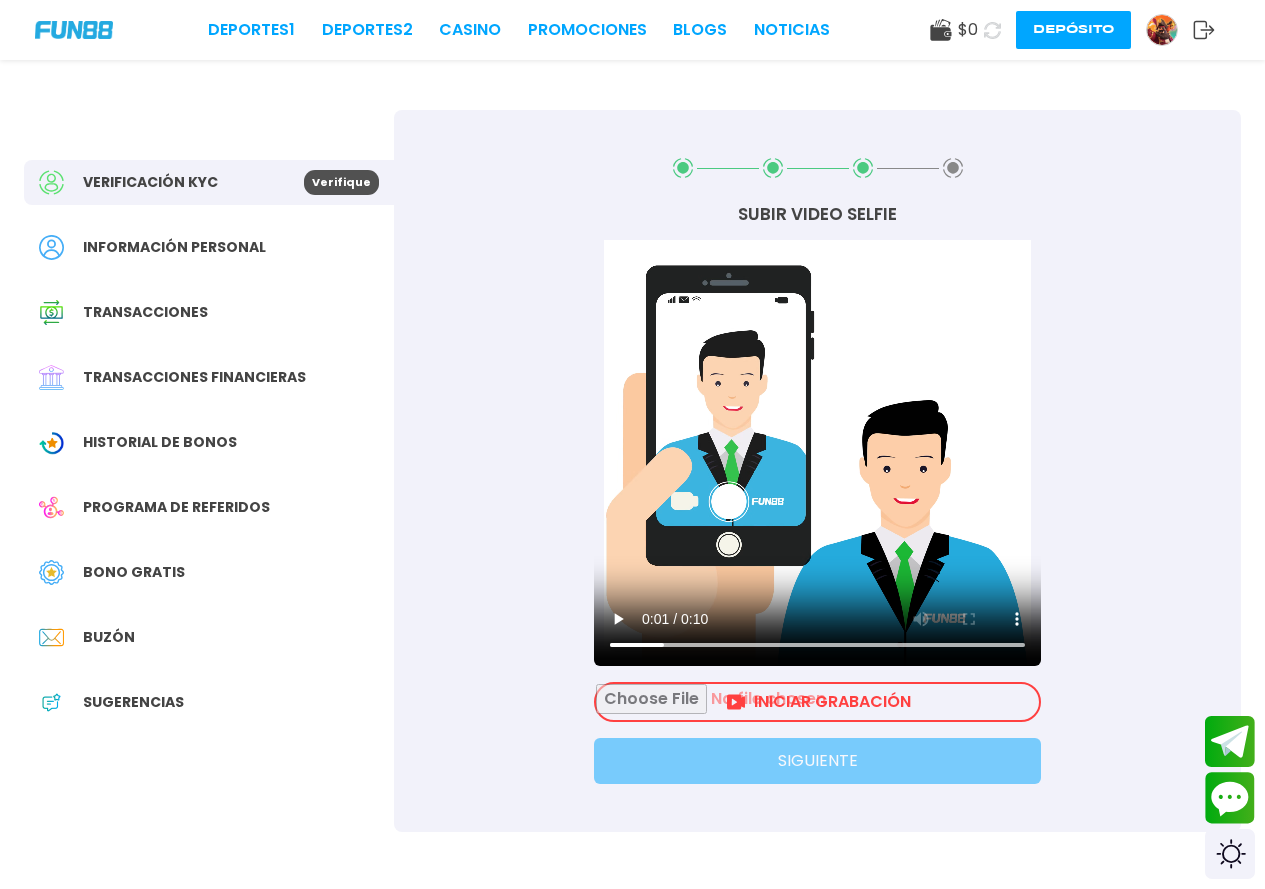 click on "Deportes  1 Deportes  2 CASINO Promociones BLOGS NOTICIAS $ 0 Depósito" at bounding box center (632, 30) 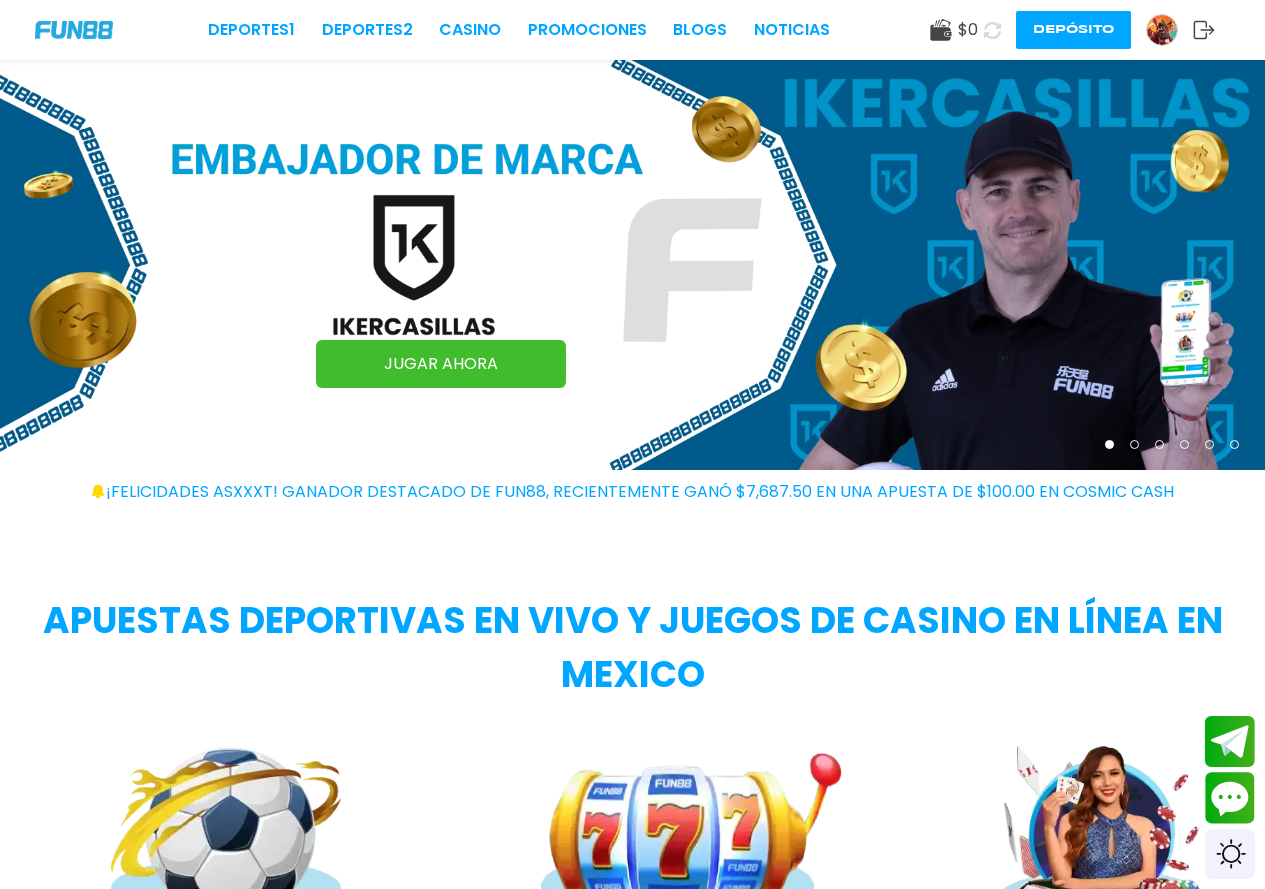 click 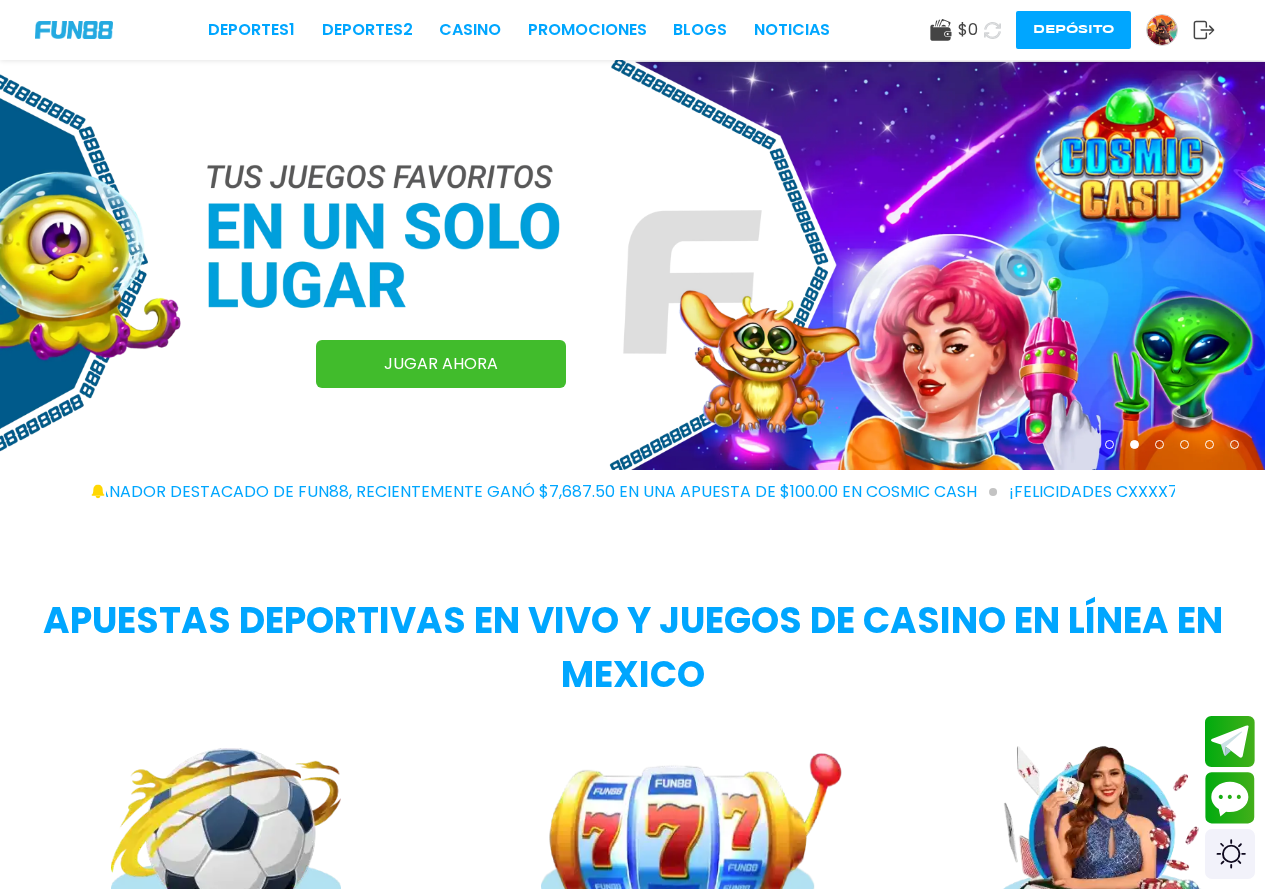 click at bounding box center [1162, 30] 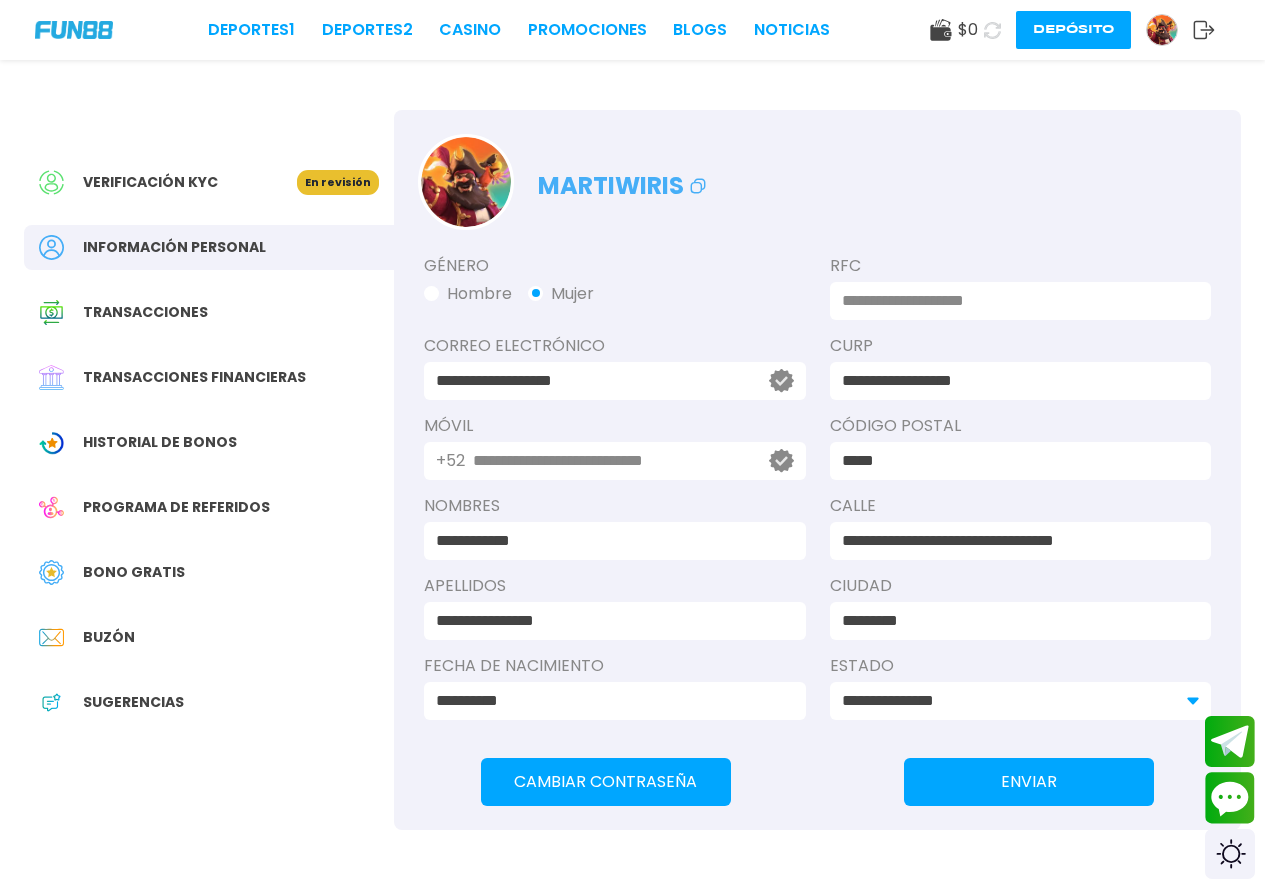 click on "Verificación KYC" at bounding box center (168, 182) 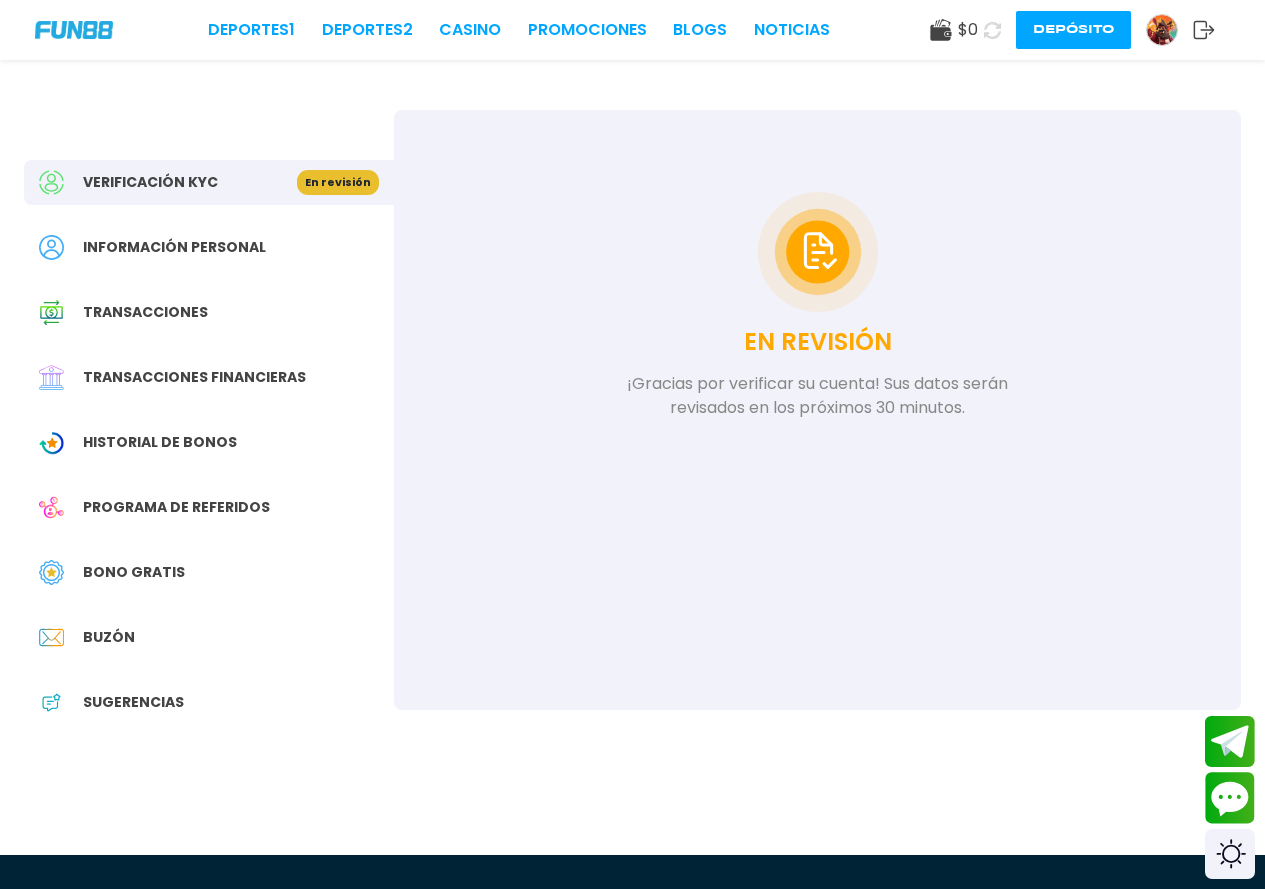 click on "Bono Gratis" at bounding box center [134, 572] 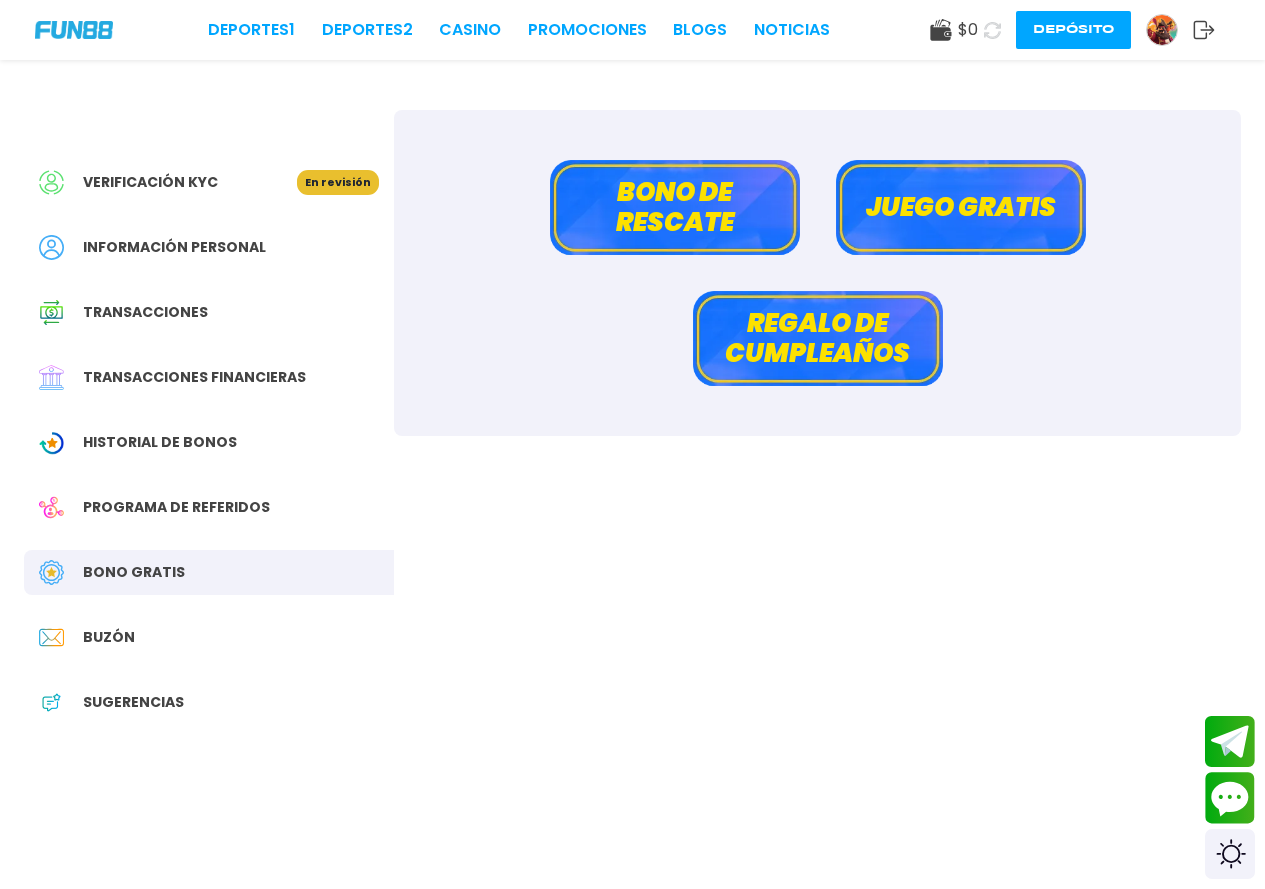 click on "Juego gratis" at bounding box center [961, 207] 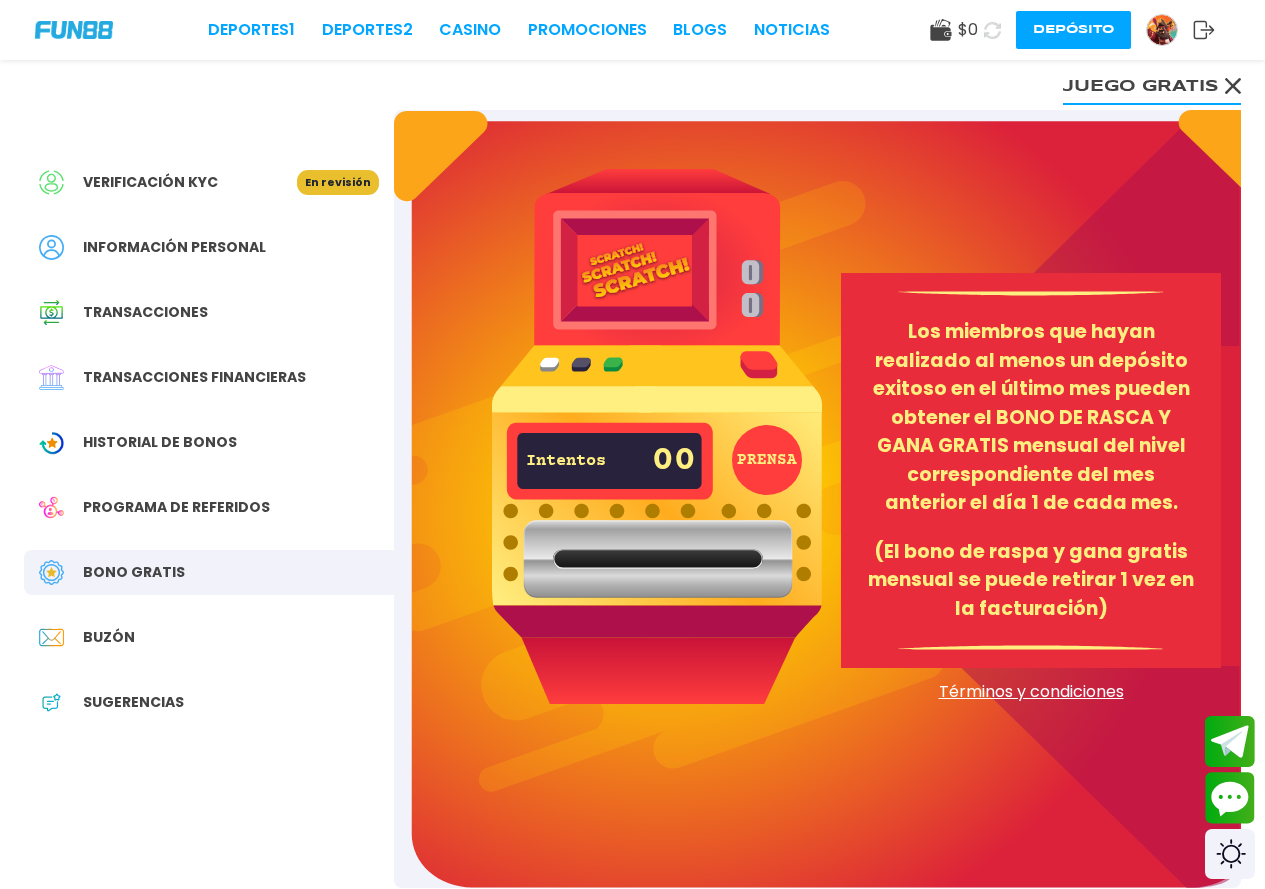 click on "Información personal" at bounding box center [174, 247] 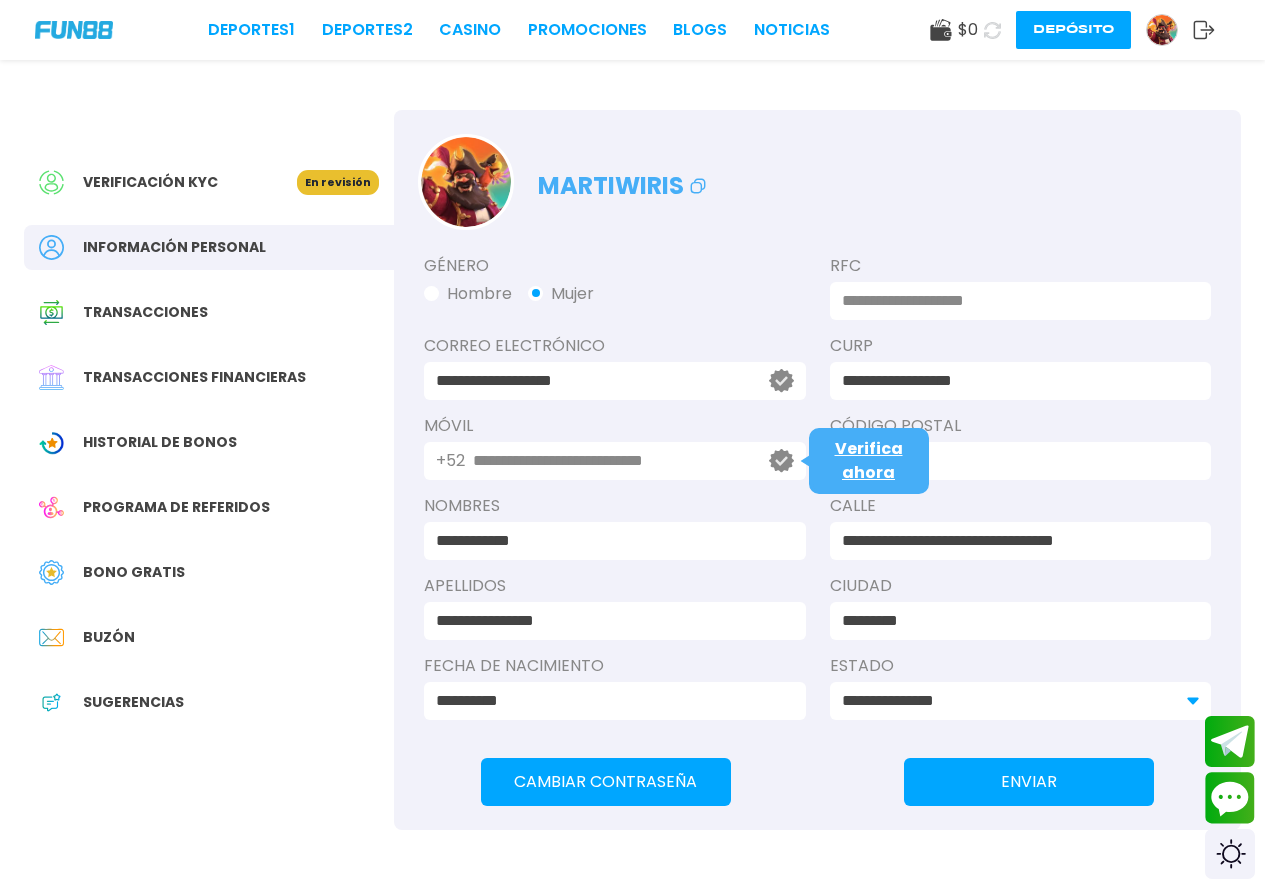 drag, startPoint x: 778, startPoint y: 458, endPoint x: 792, endPoint y: 457, distance: 14.035668 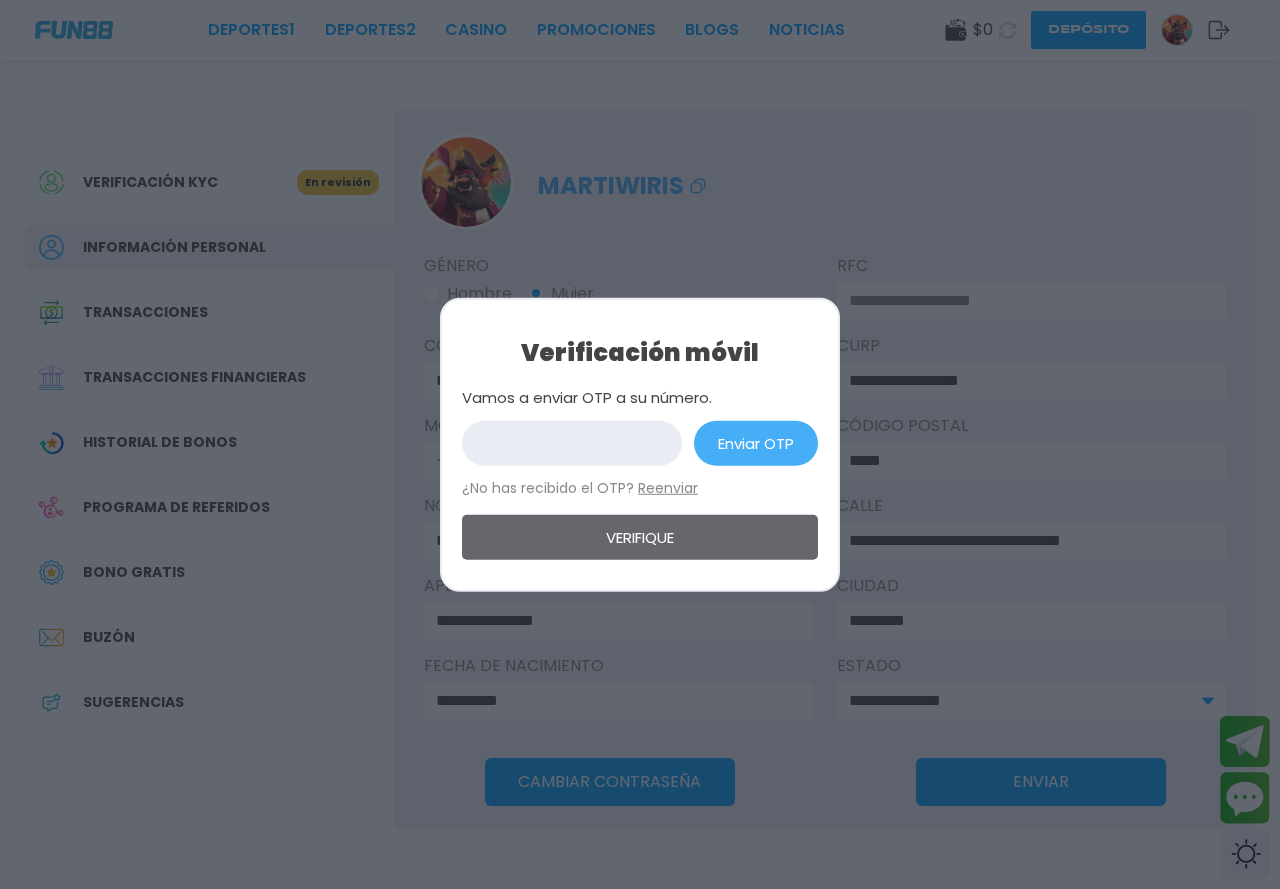 click at bounding box center [572, 443] 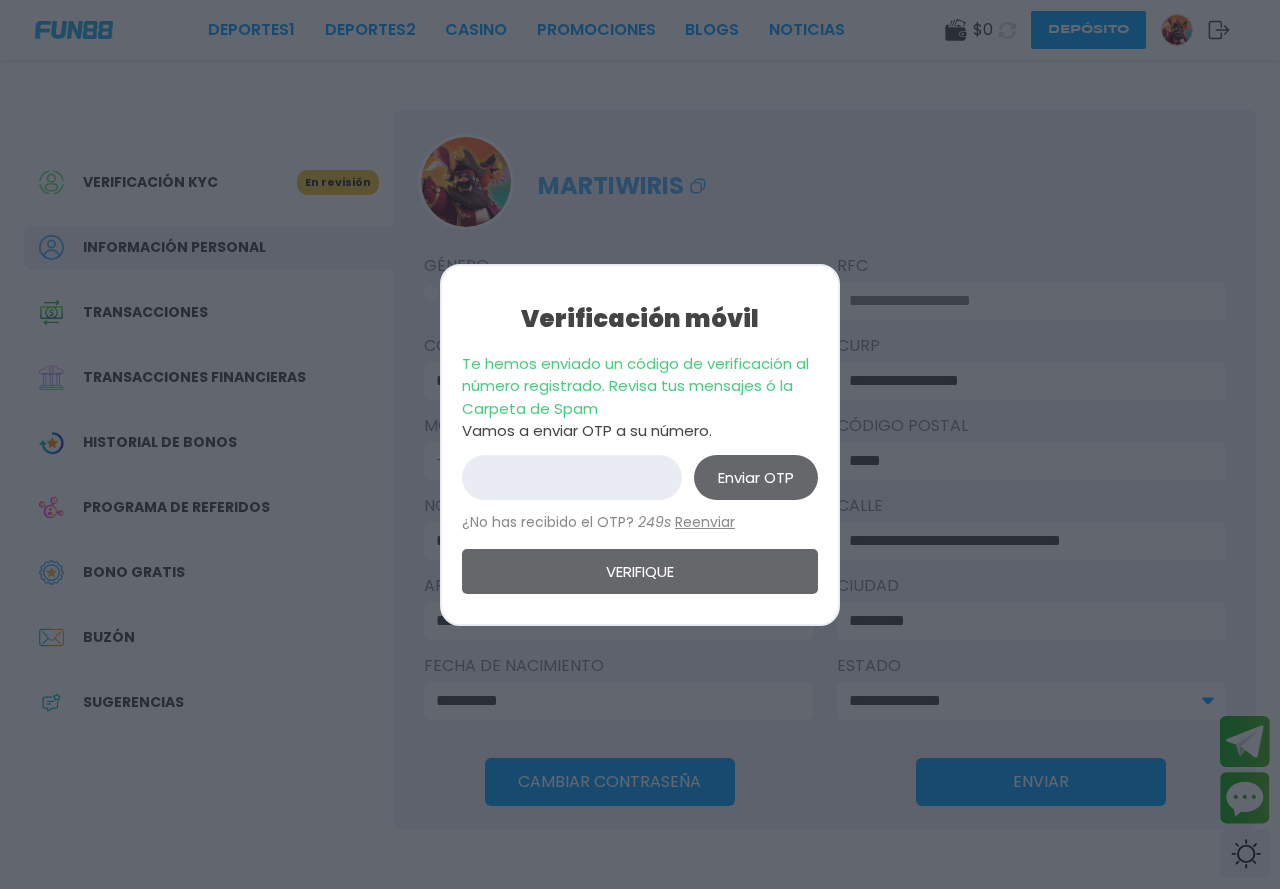 click at bounding box center [572, 477] 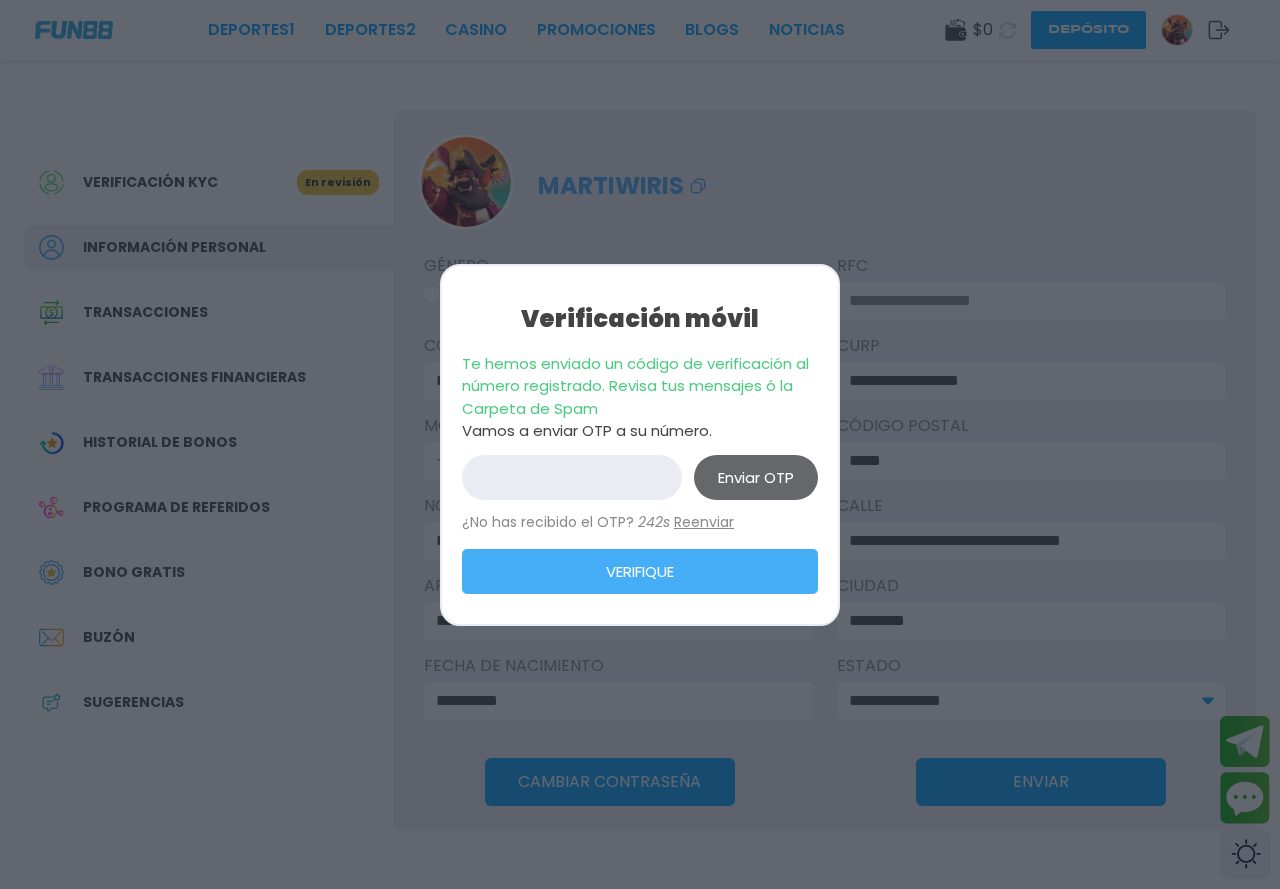 type on "******" 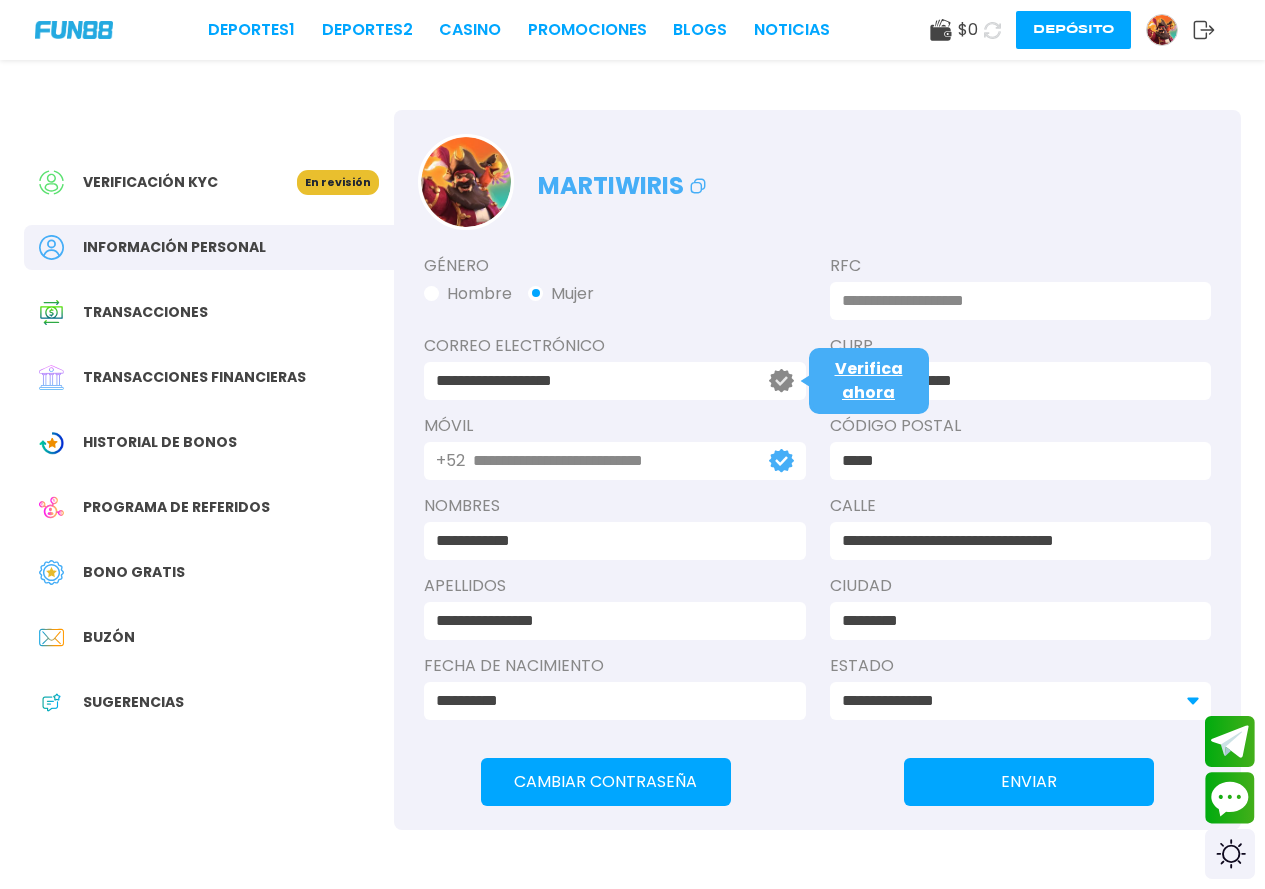 click 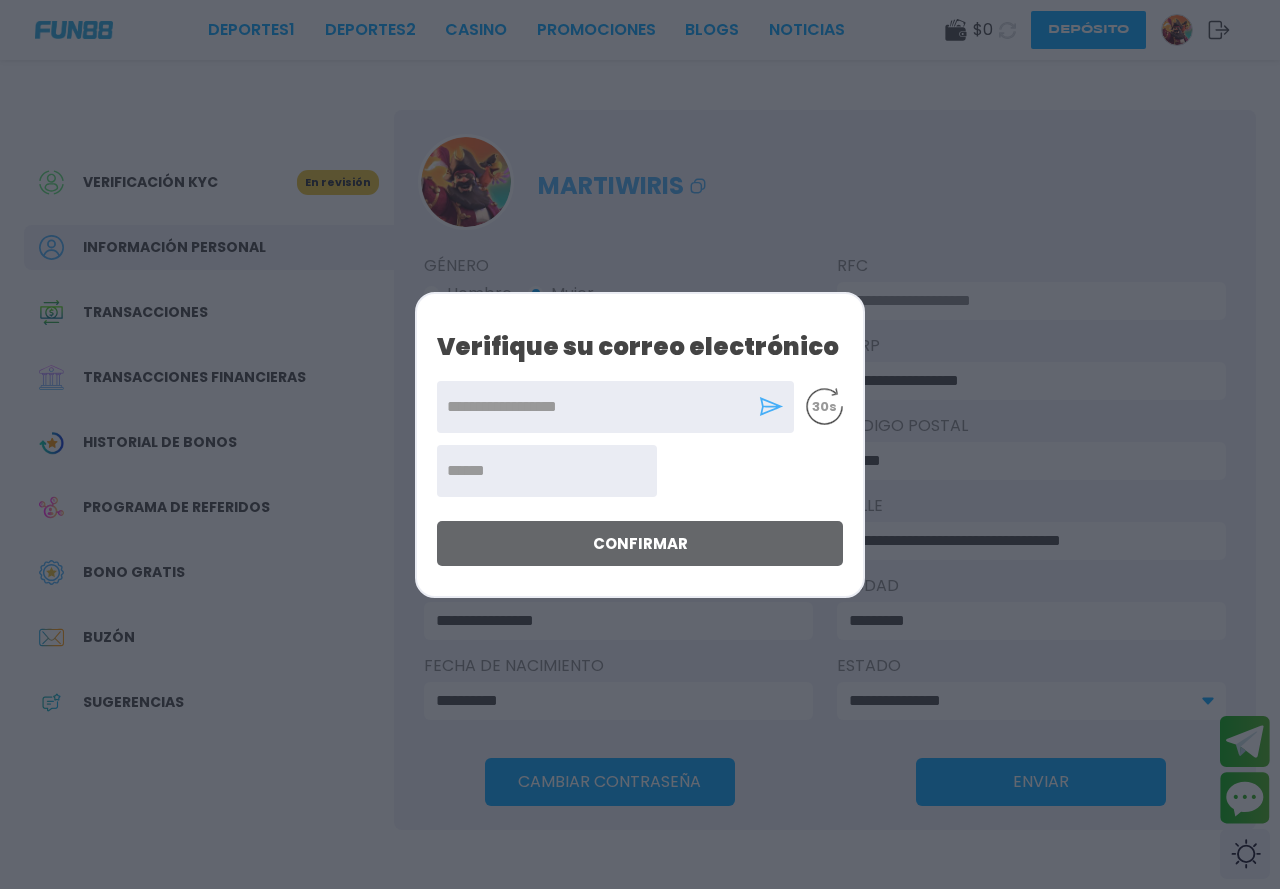 click 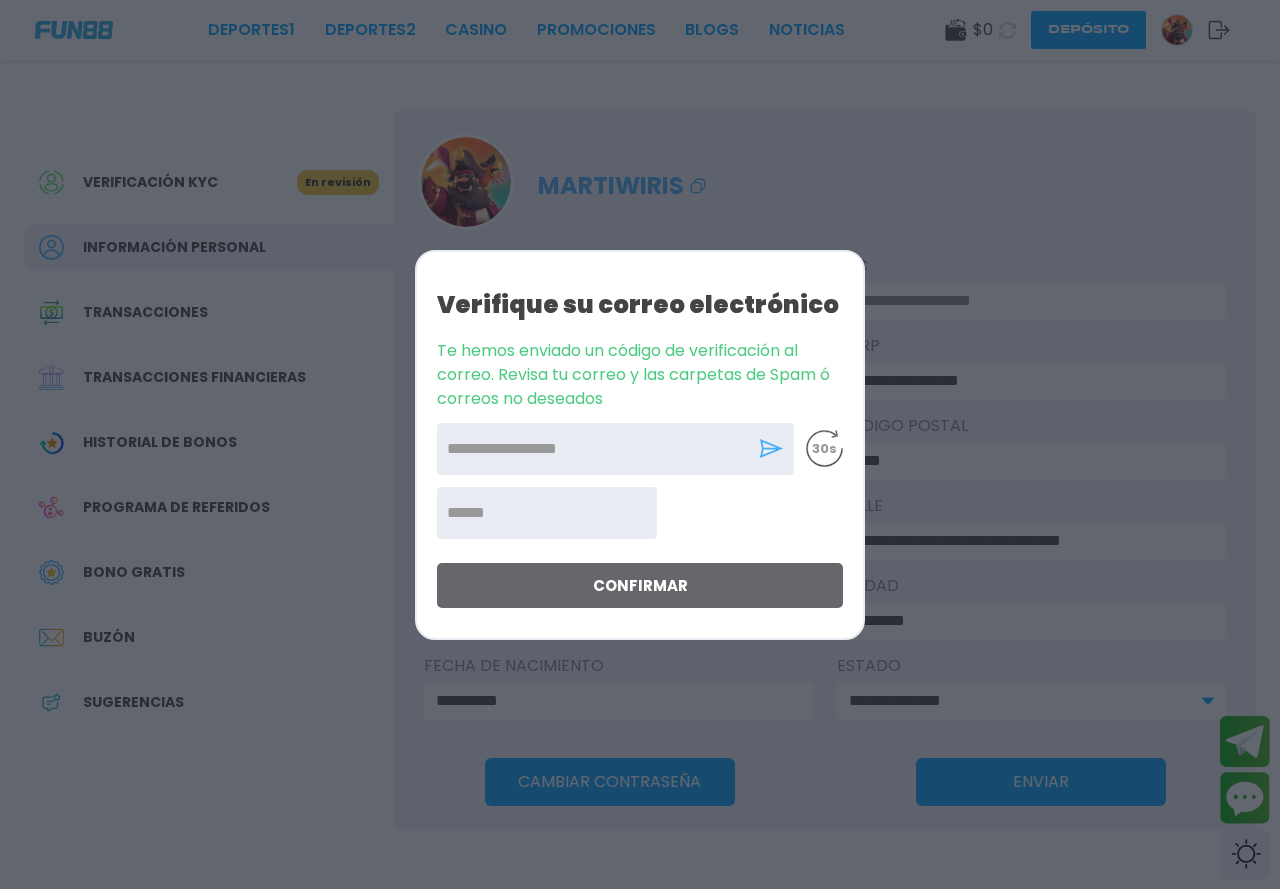 click 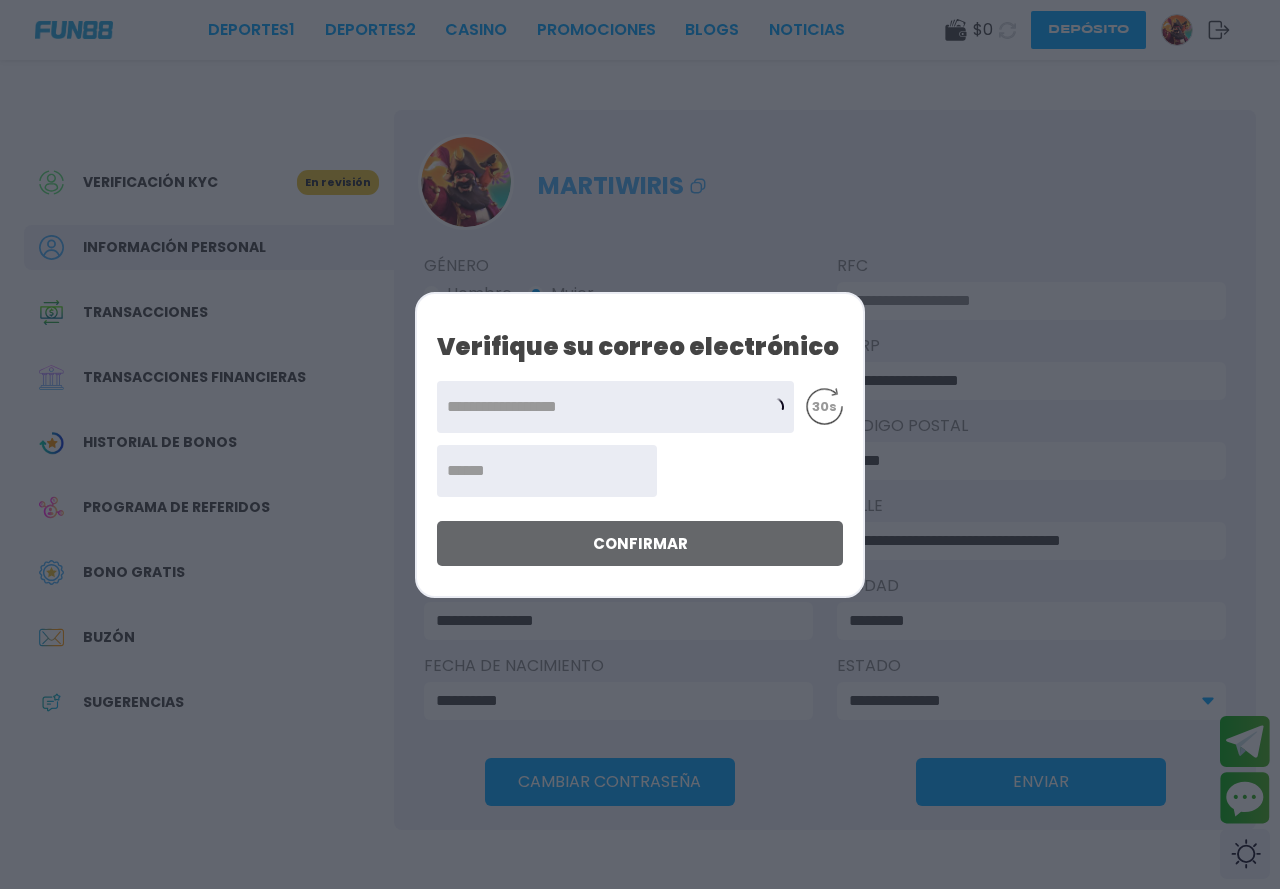 click 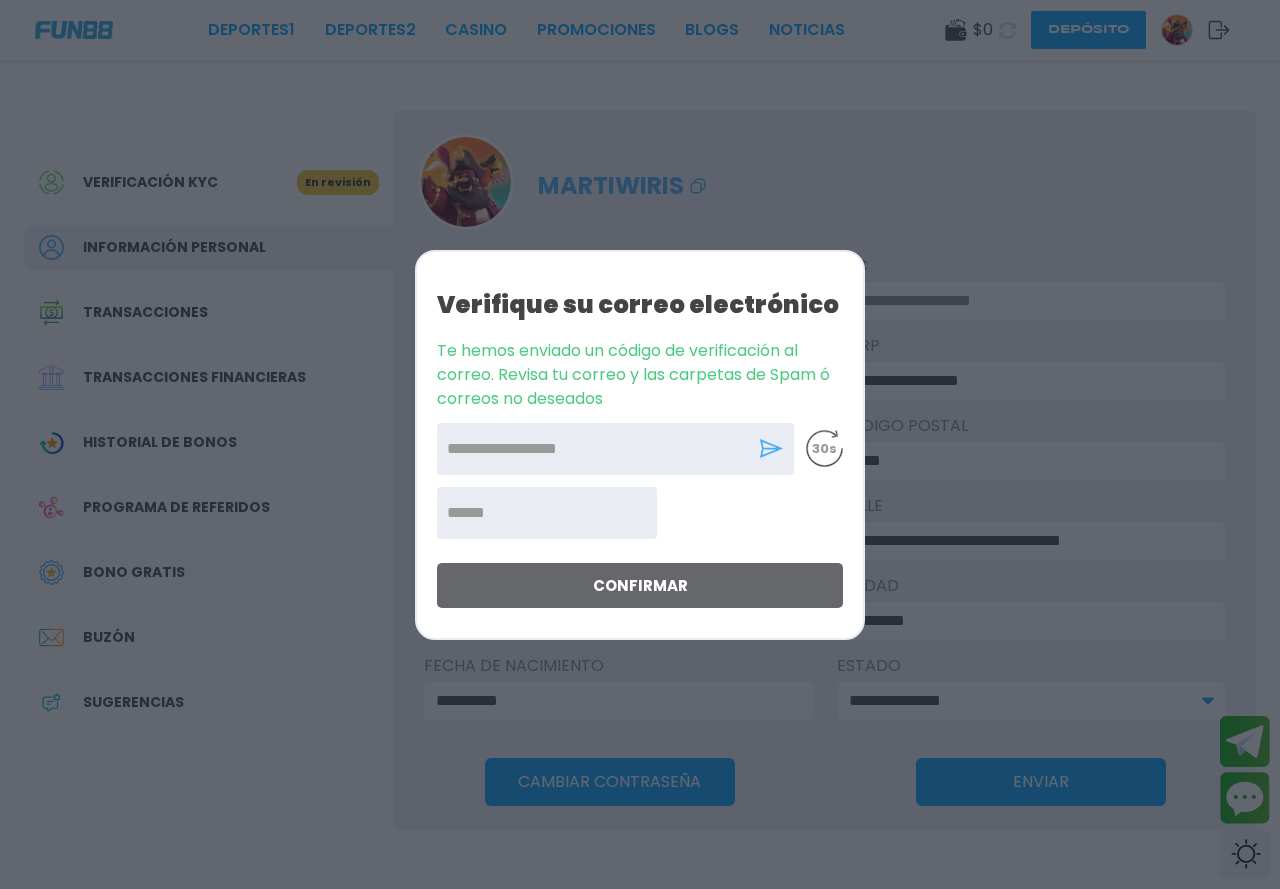 click at bounding box center [640, 444] 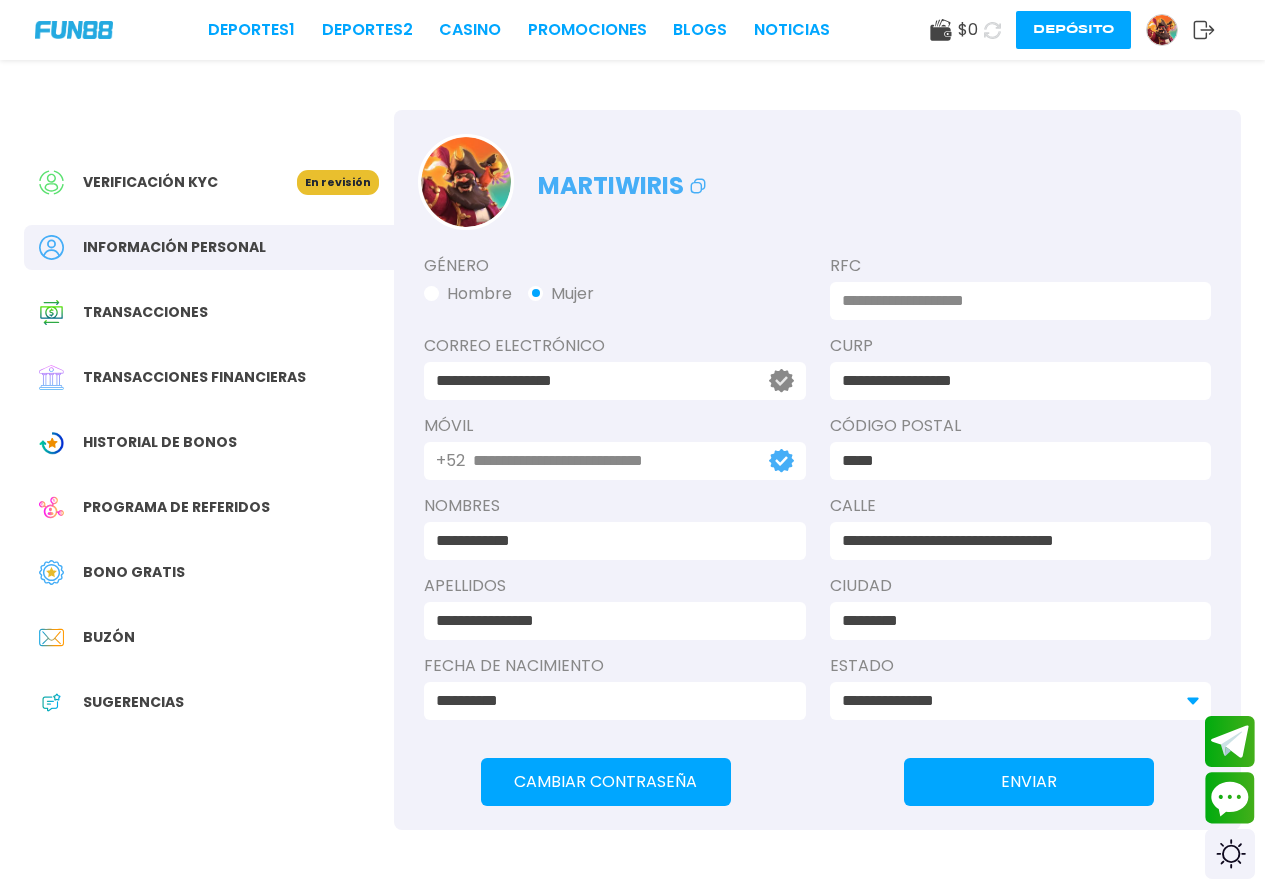 click on "Deportes  1 Deportes  2 CASINO Promociones BLOGS NOTICIAS $ 0 Depósito" at bounding box center (632, 30) 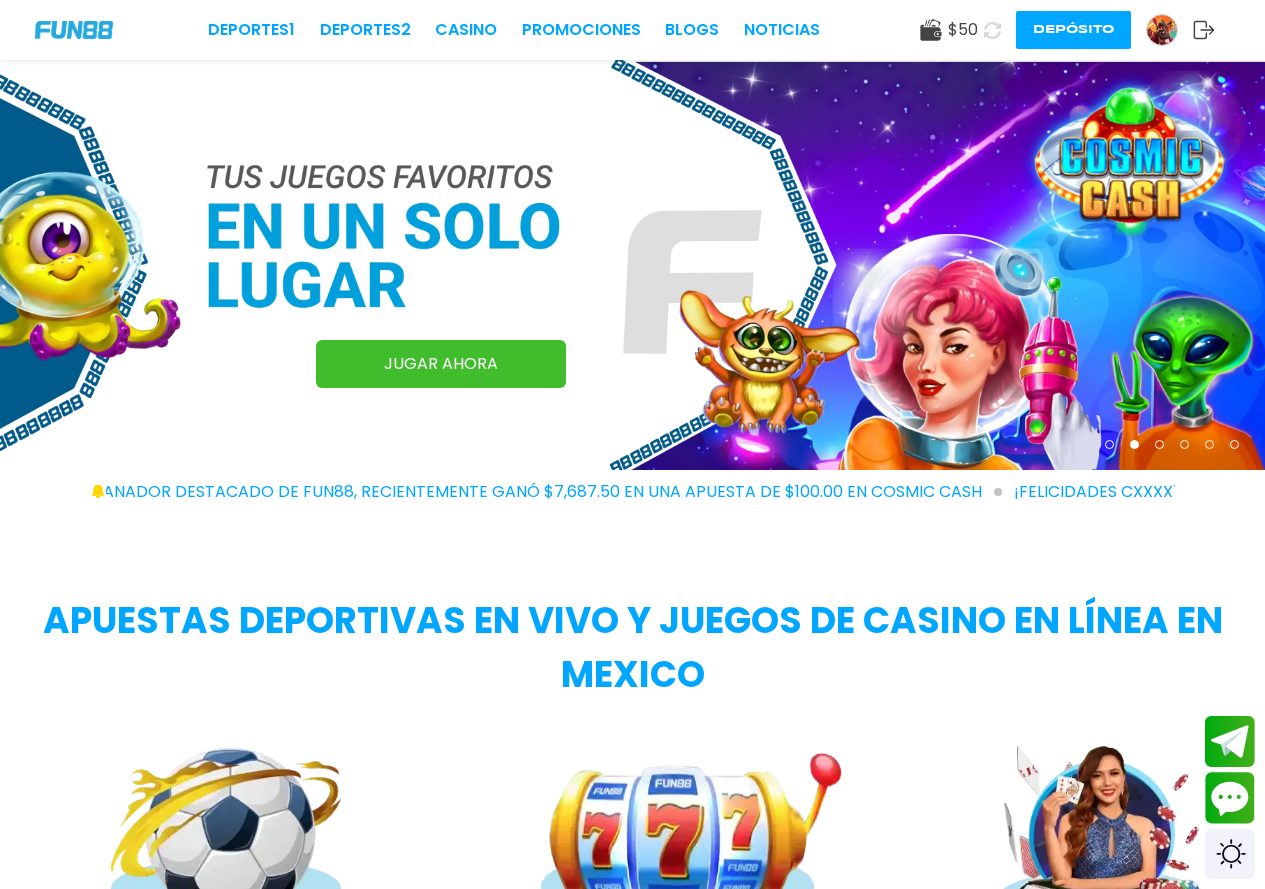 click on "JUGAR AHORA" at bounding box center [441, 364] 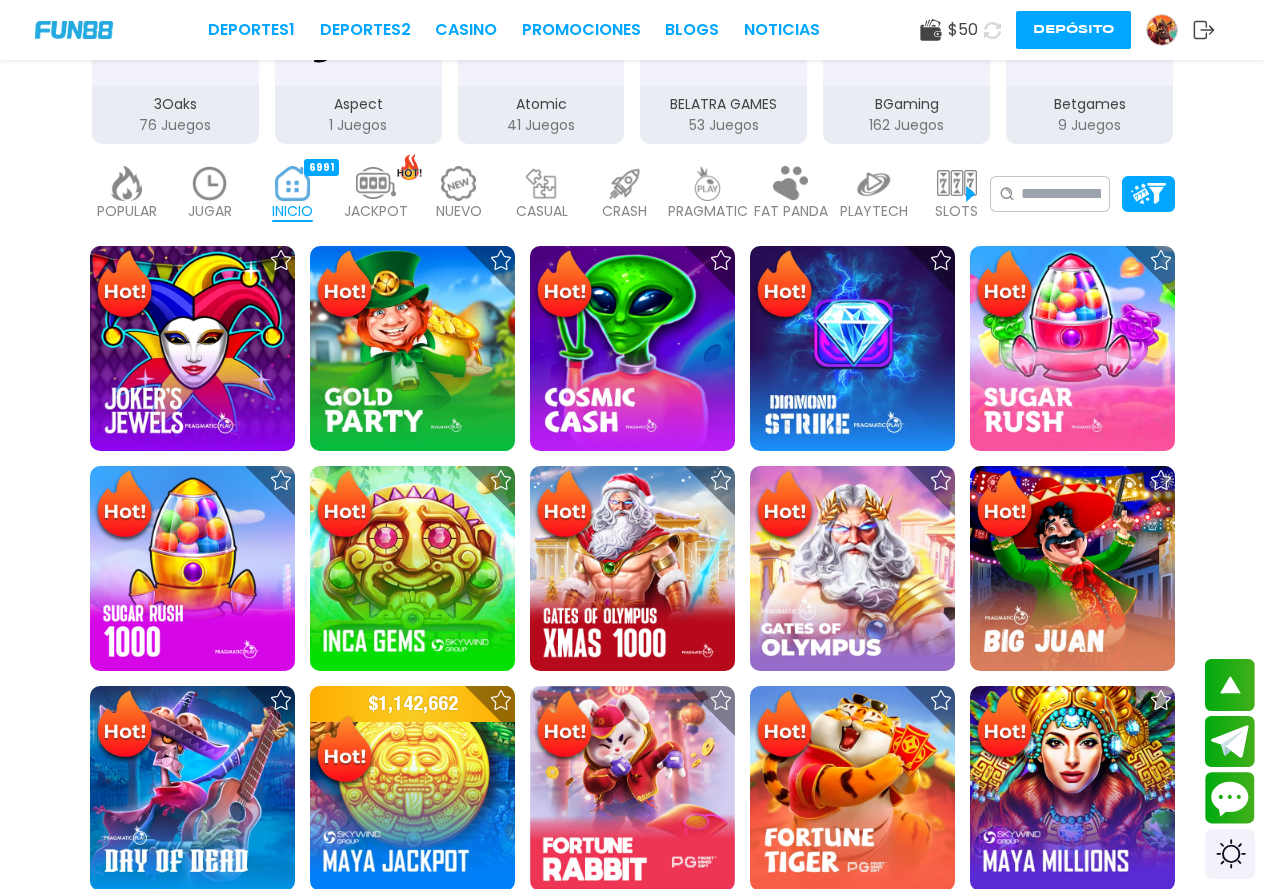 scroll, scrollTop: 407, scrollLeft: 0, axis: vertical 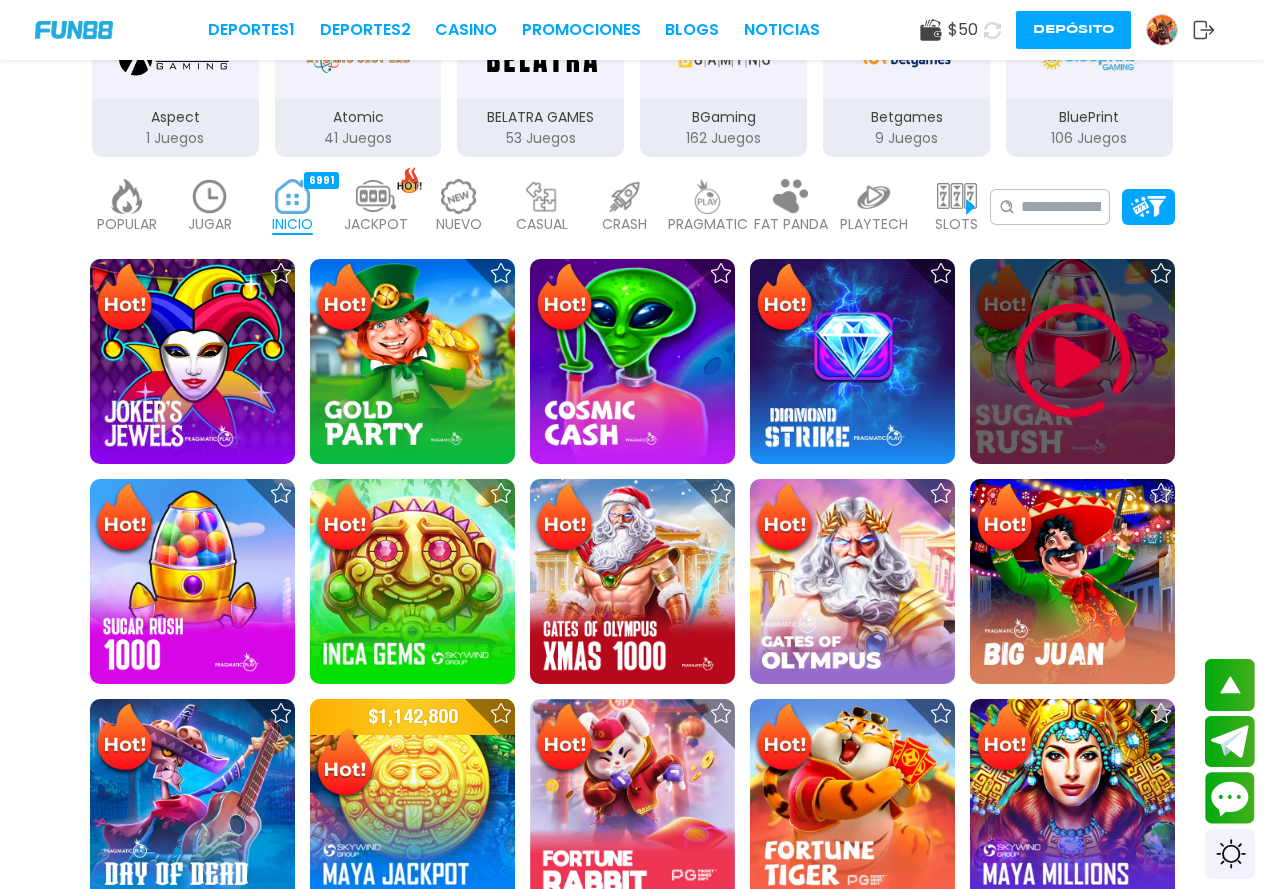 click at bounding box center (1073, 361) 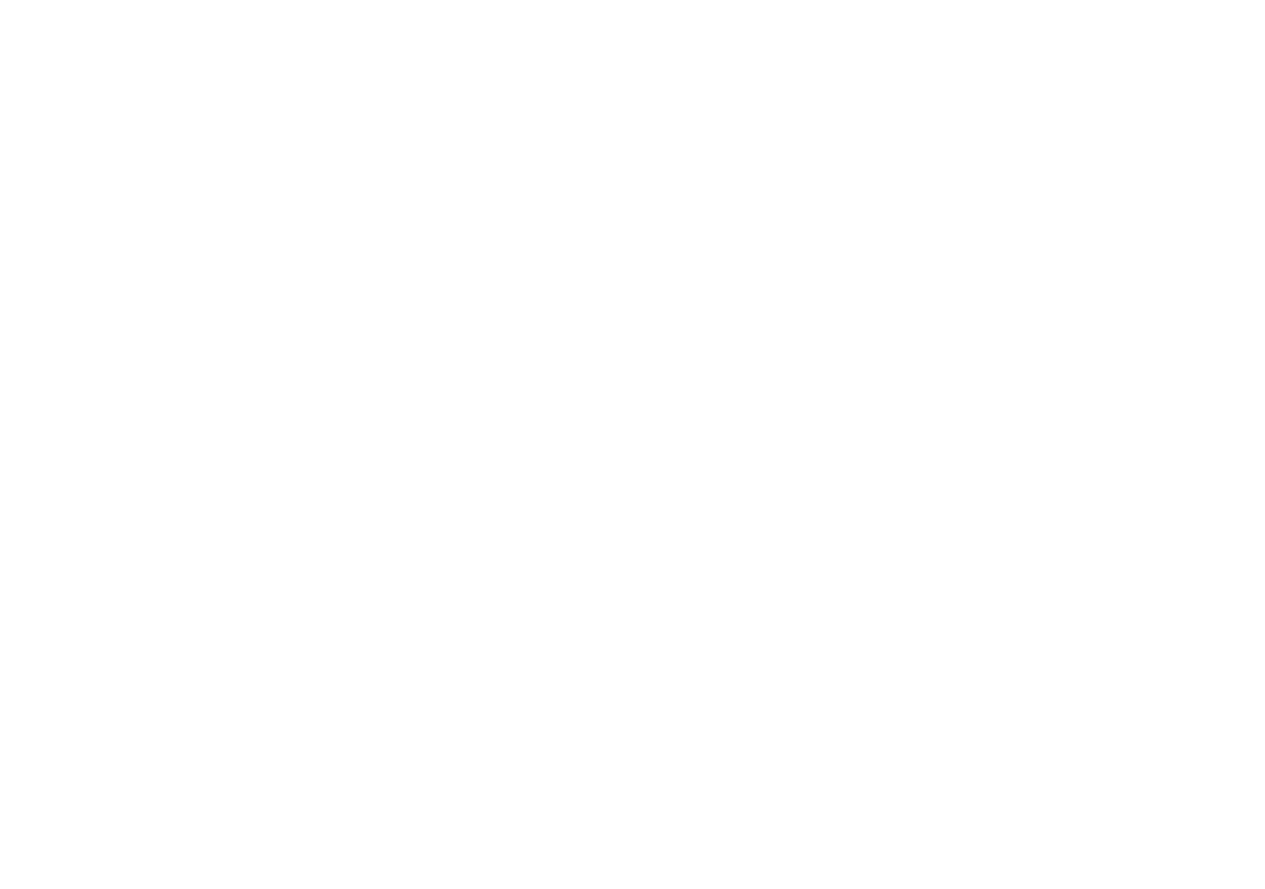 scroll, scrollTop: 0, scrollLeft: 0, axis: both 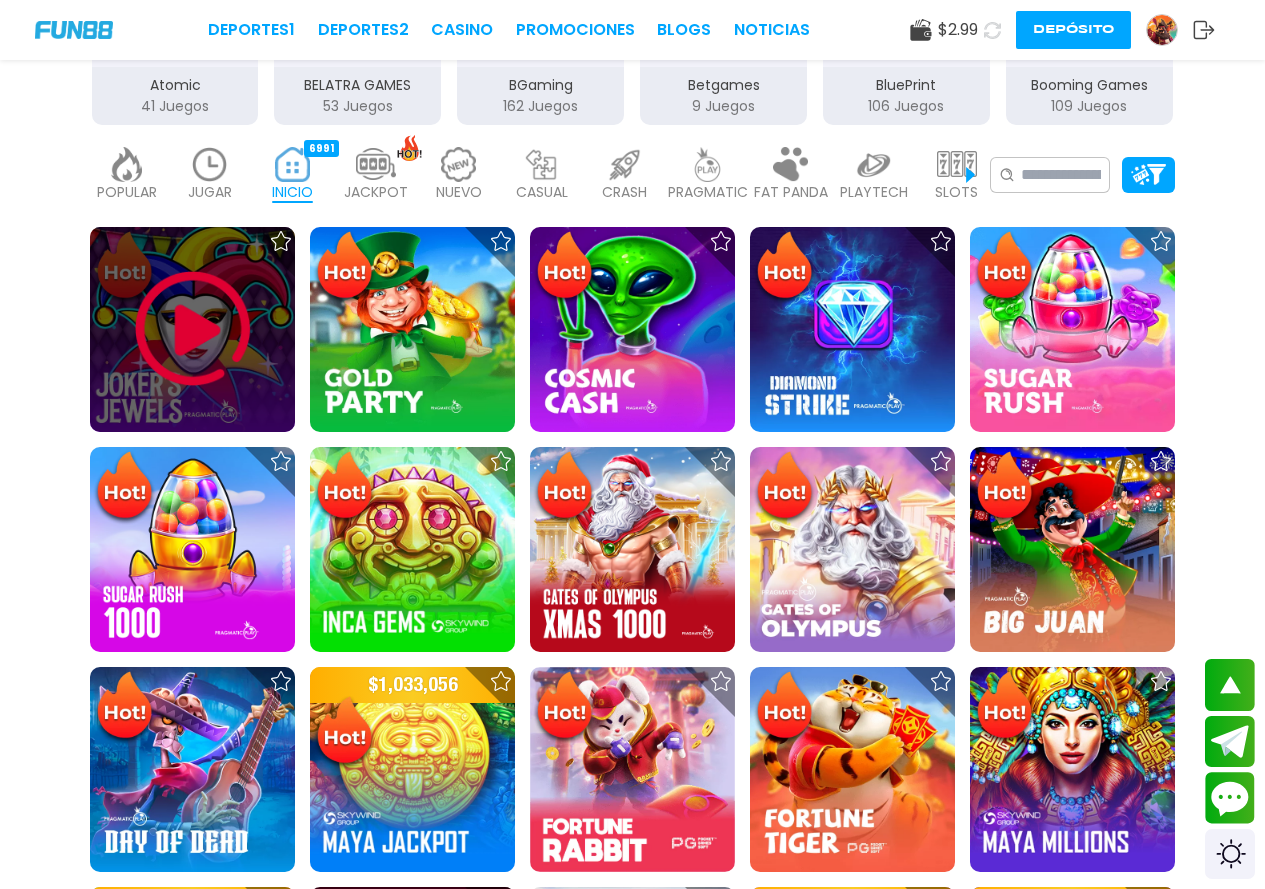 click at bounding box center [193, 329] 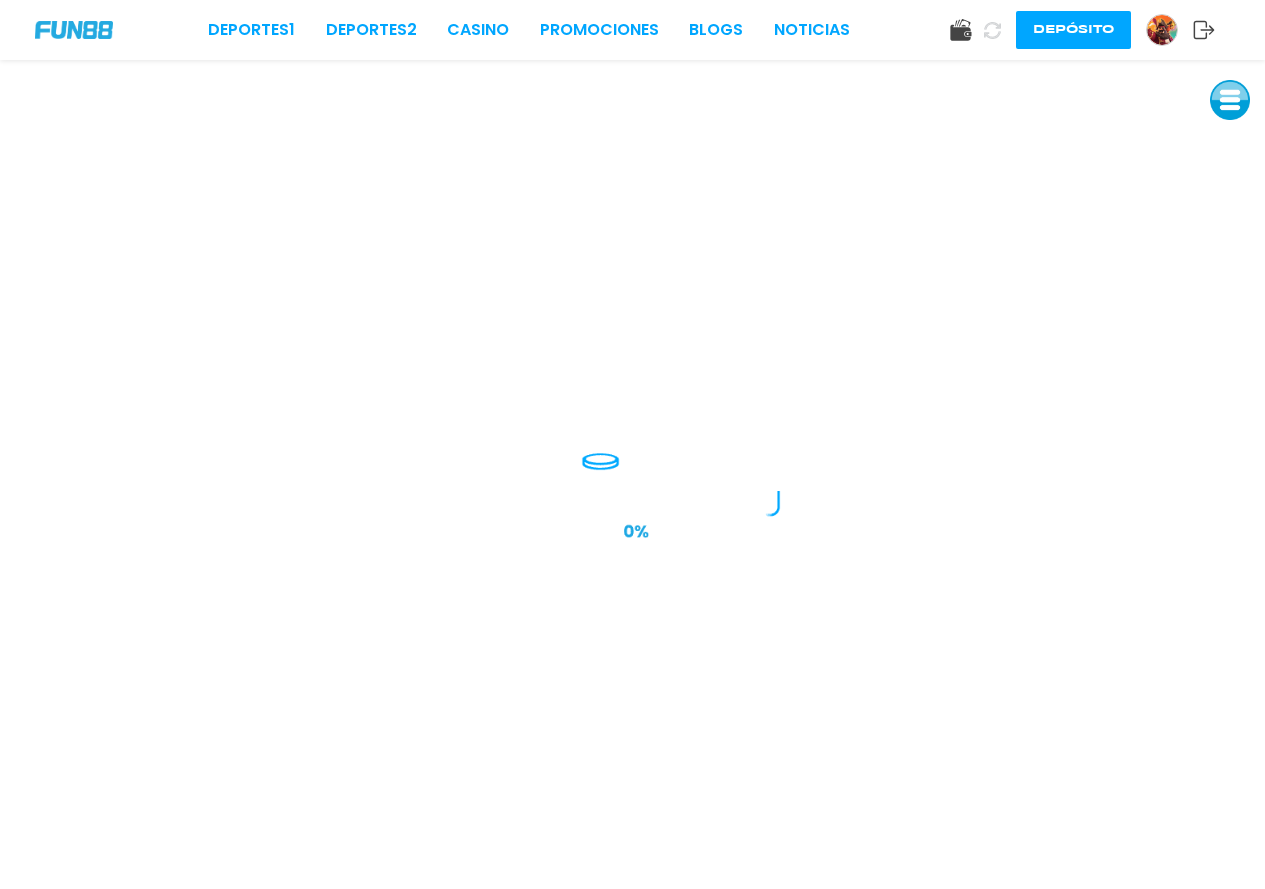 scroll, scrollTop: 0, scrollLeft: 0, axis: both 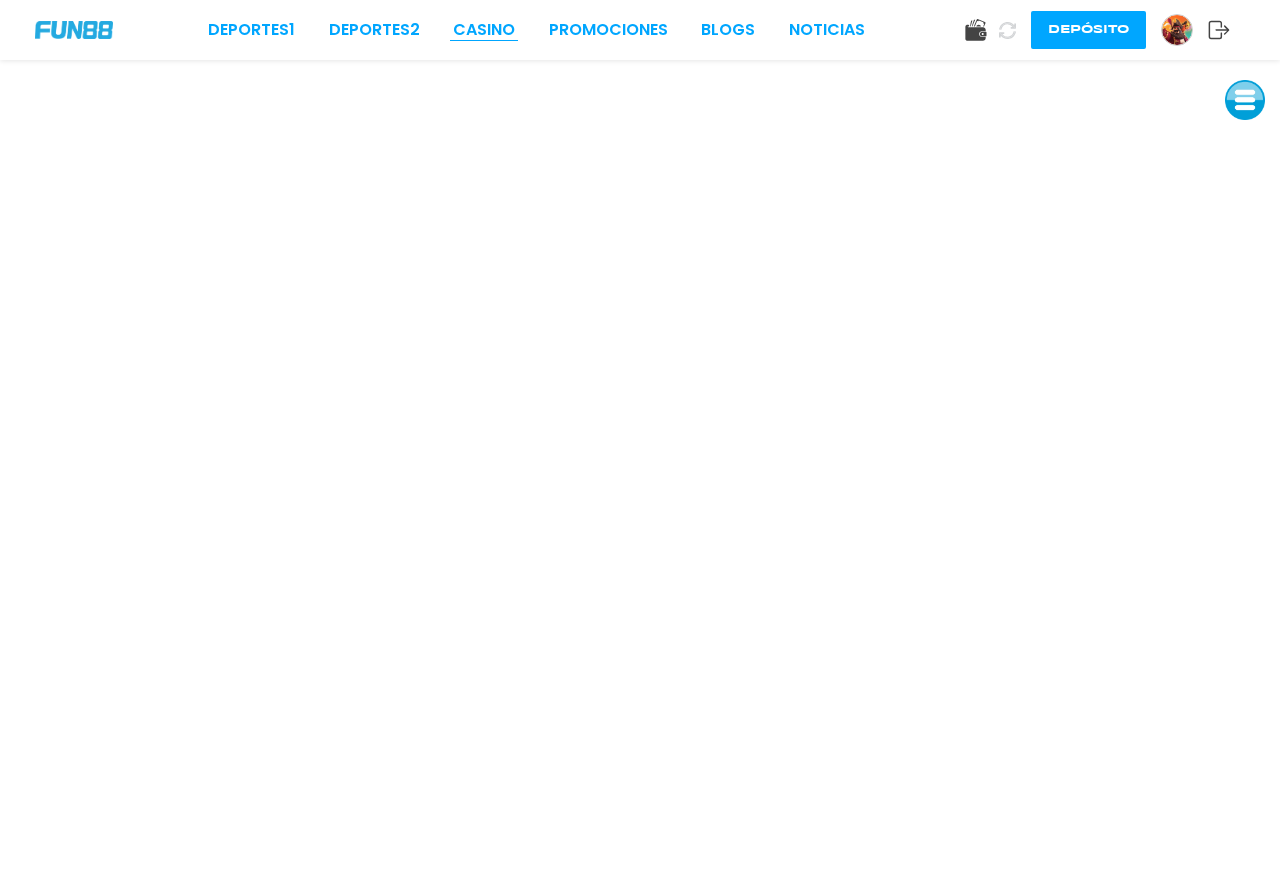 click on "CASINO" at bounding box center [484, 30] 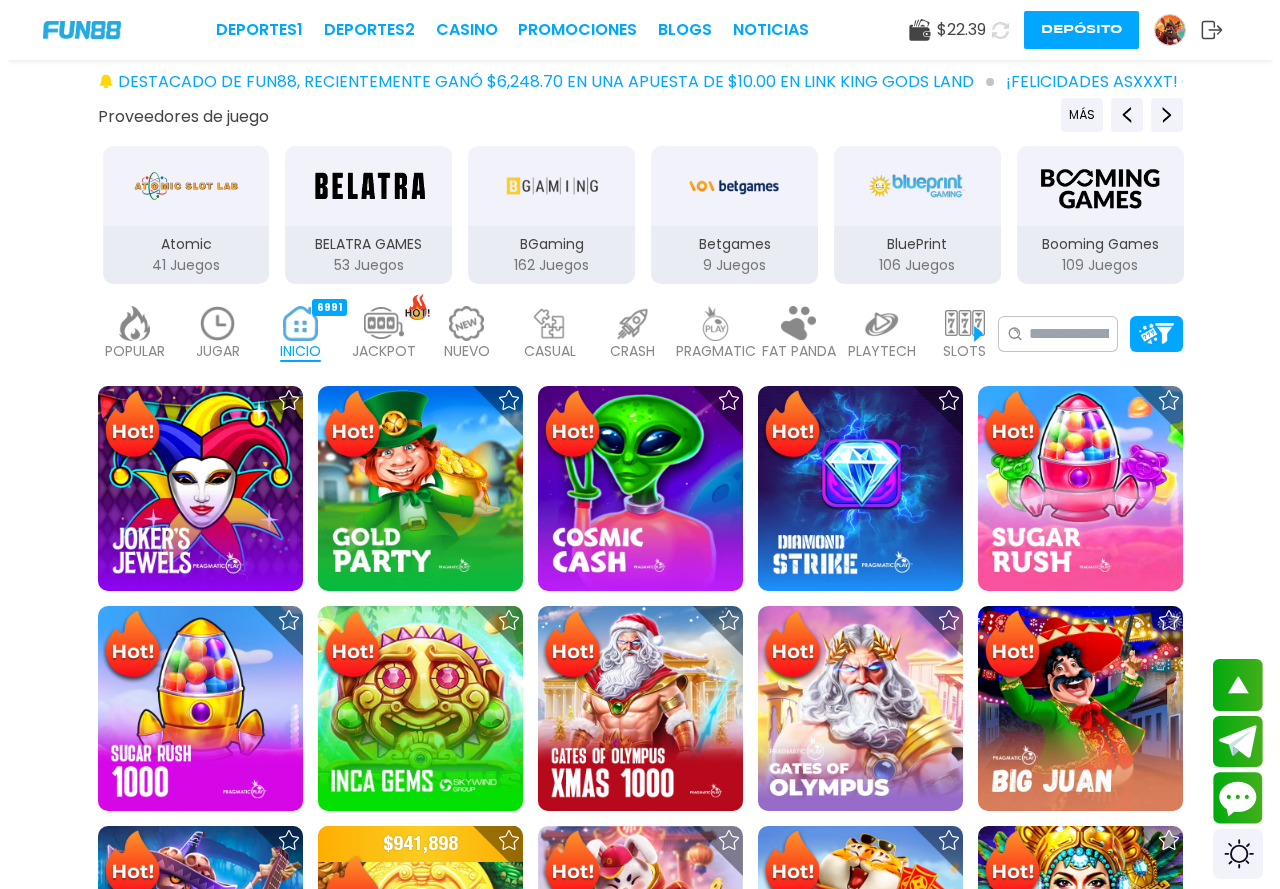 scroll, scrollTop: 0, scrollLeft: 0, axis: both 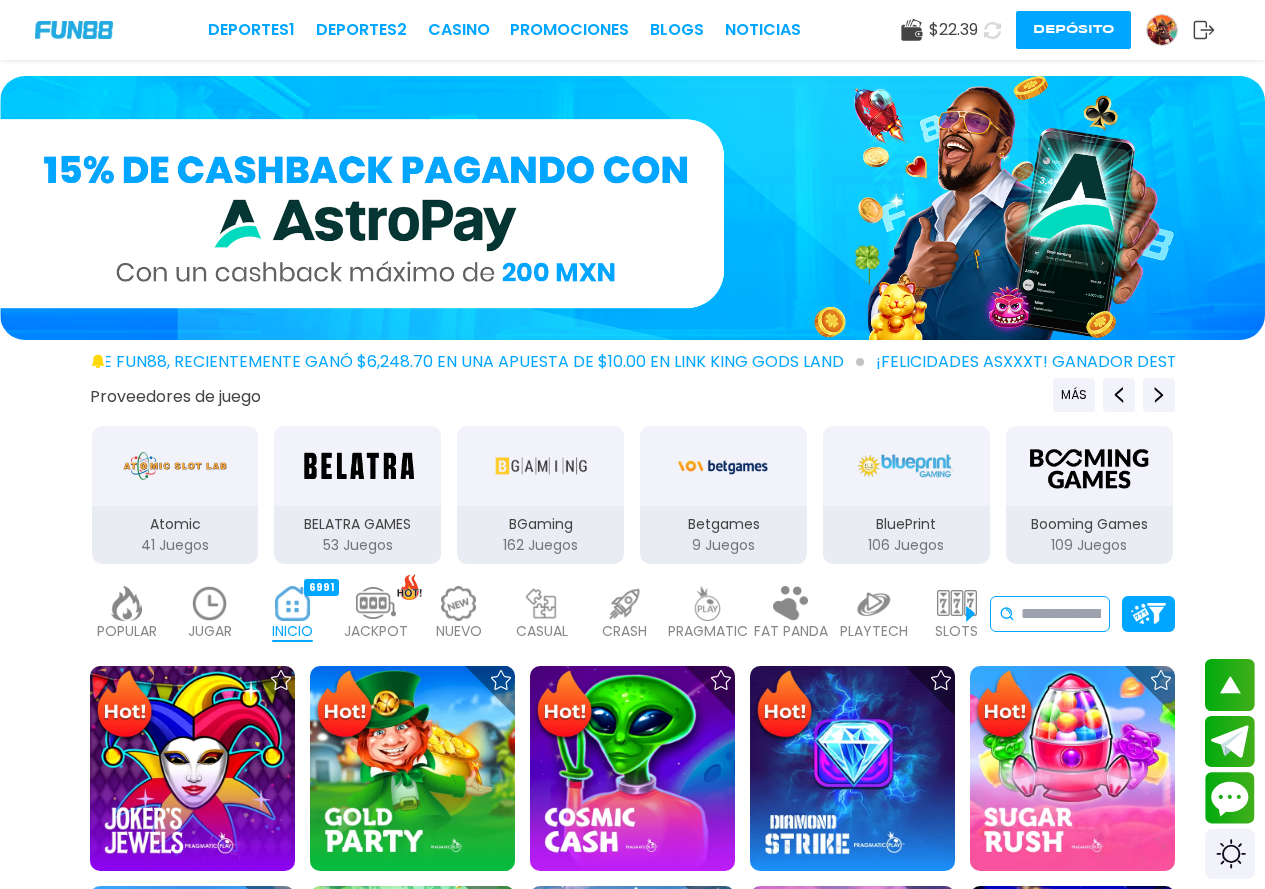 click at bounding box center [1061, 614] 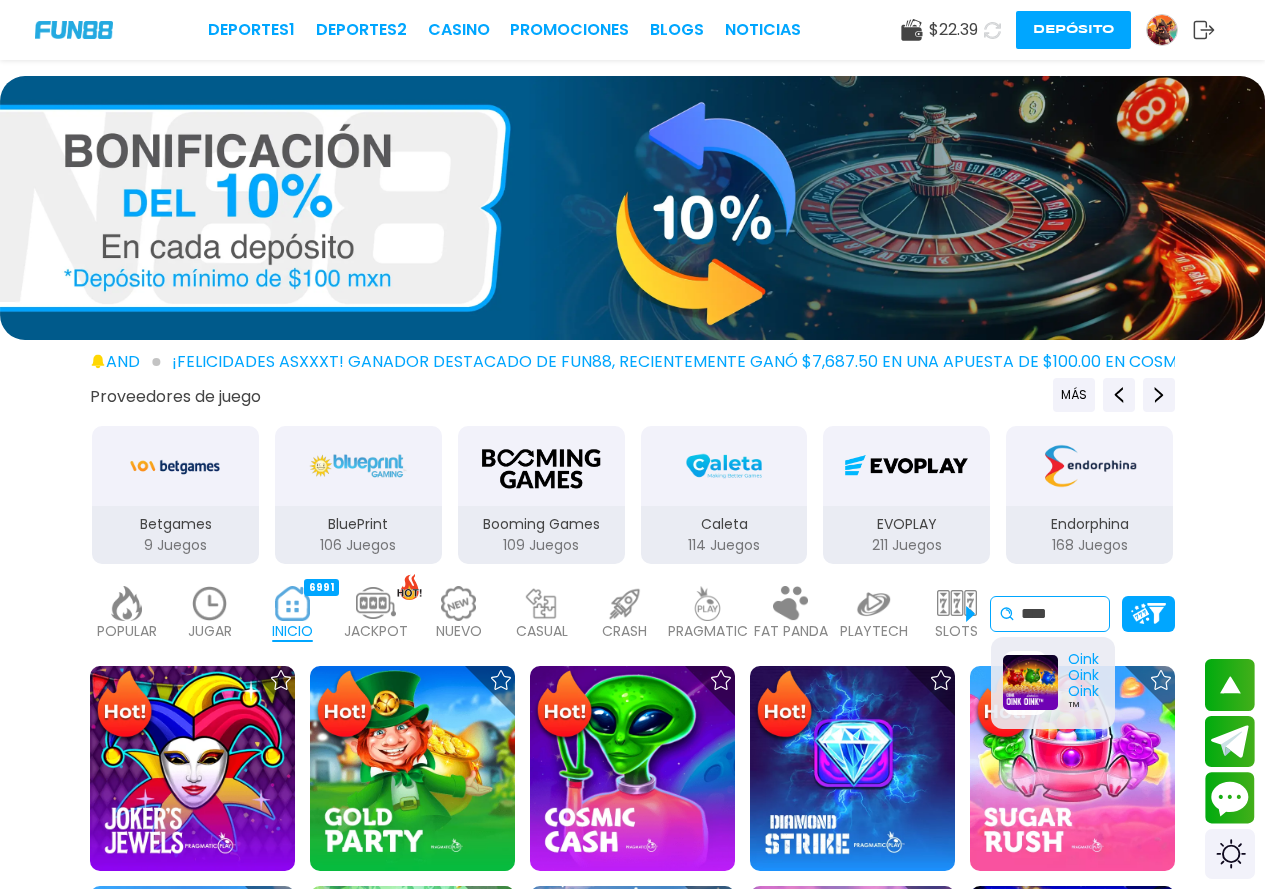 type on "****" 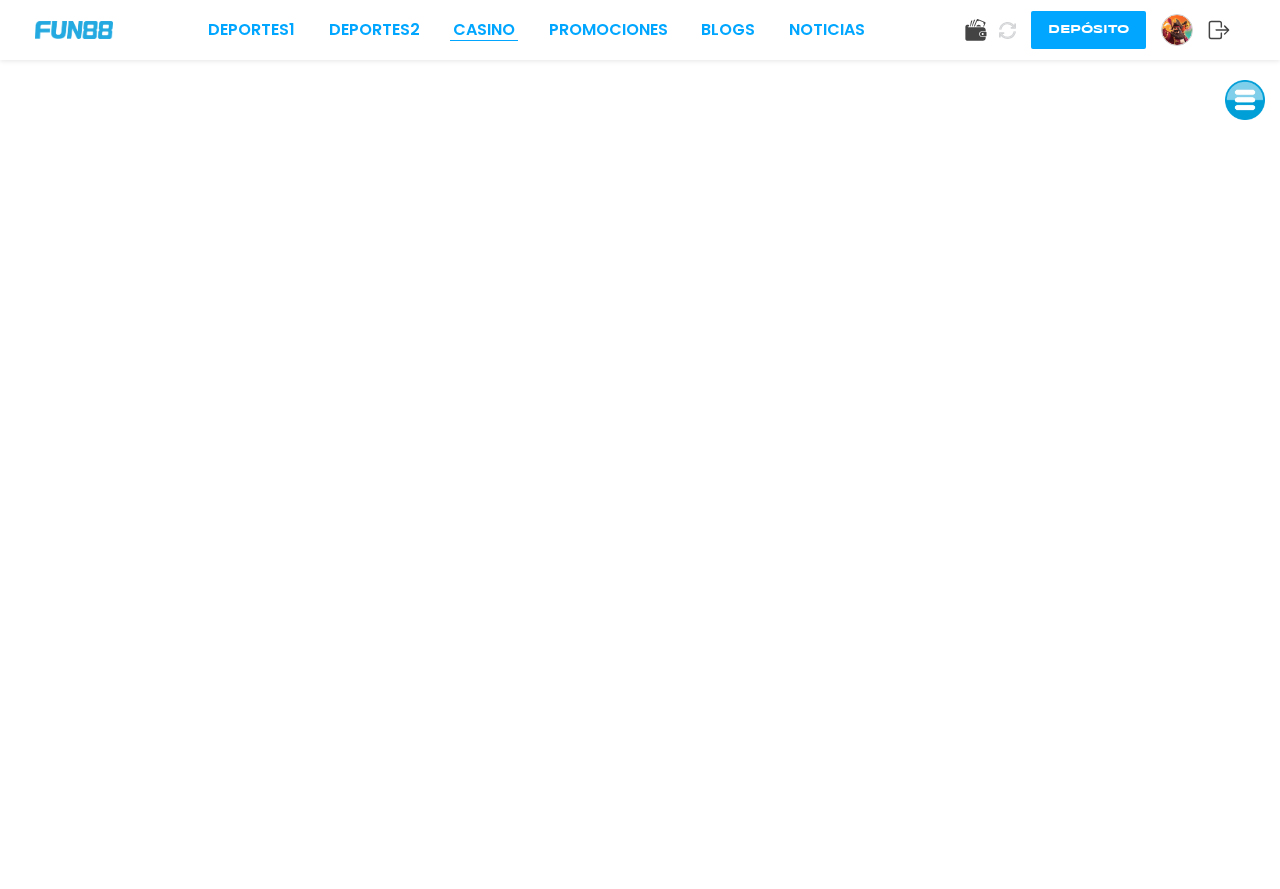 click on "CASINO" at bounding box center (484, 30) 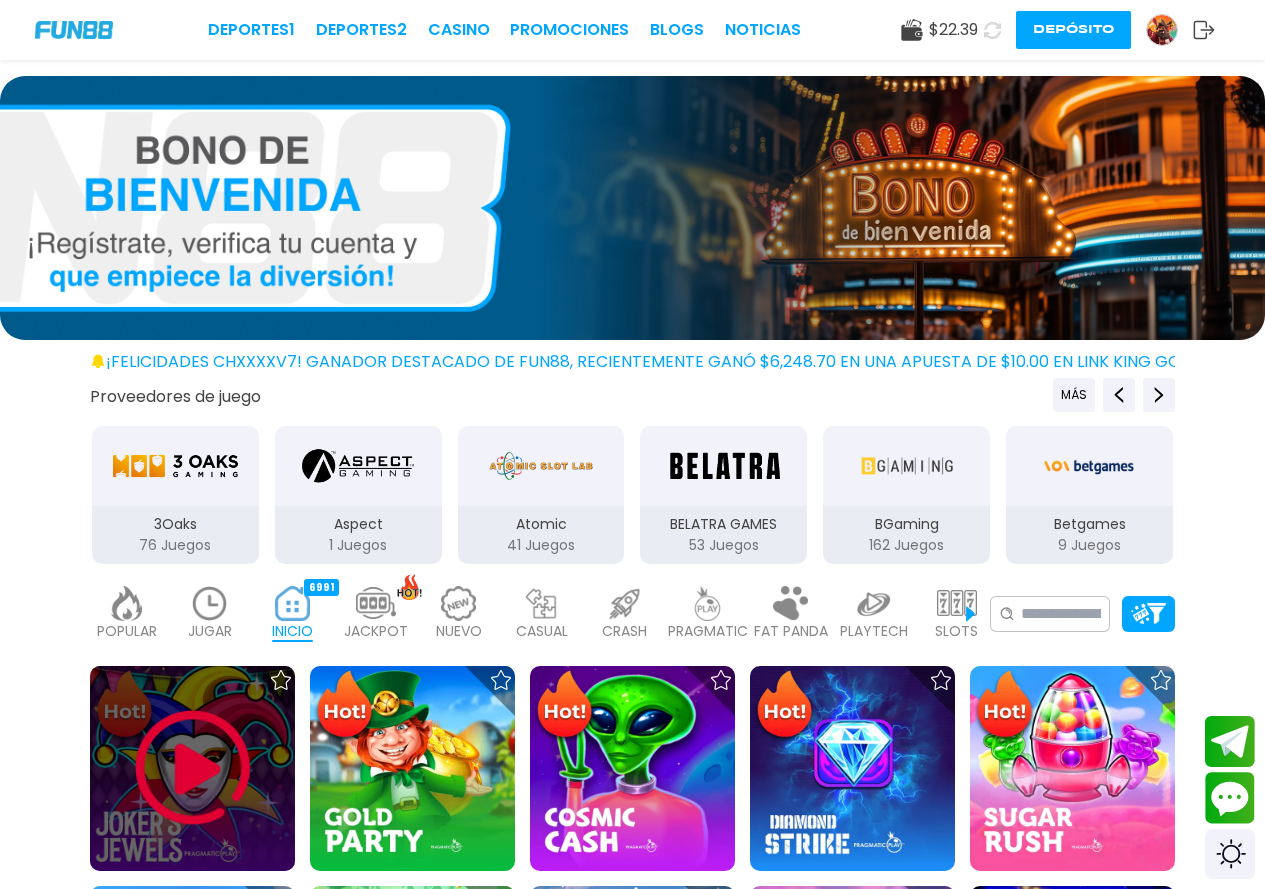 click at bounding box center [193, 768] 